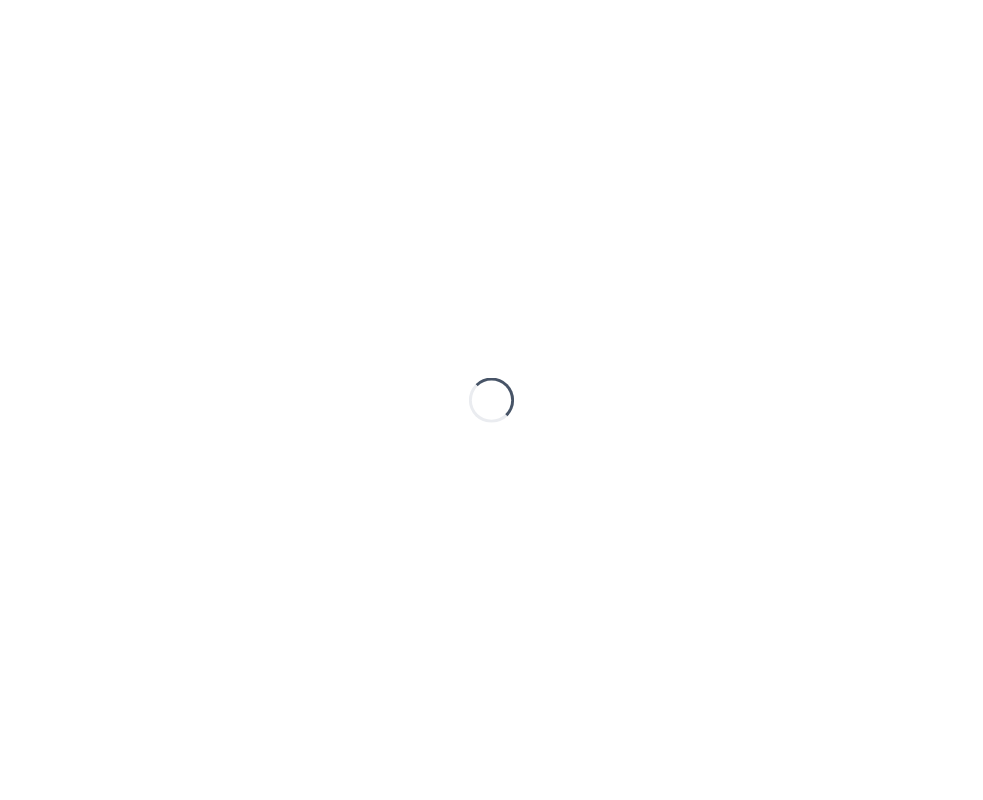 scroll, scrollTop: 0, scrollLeft: 0, axis: both 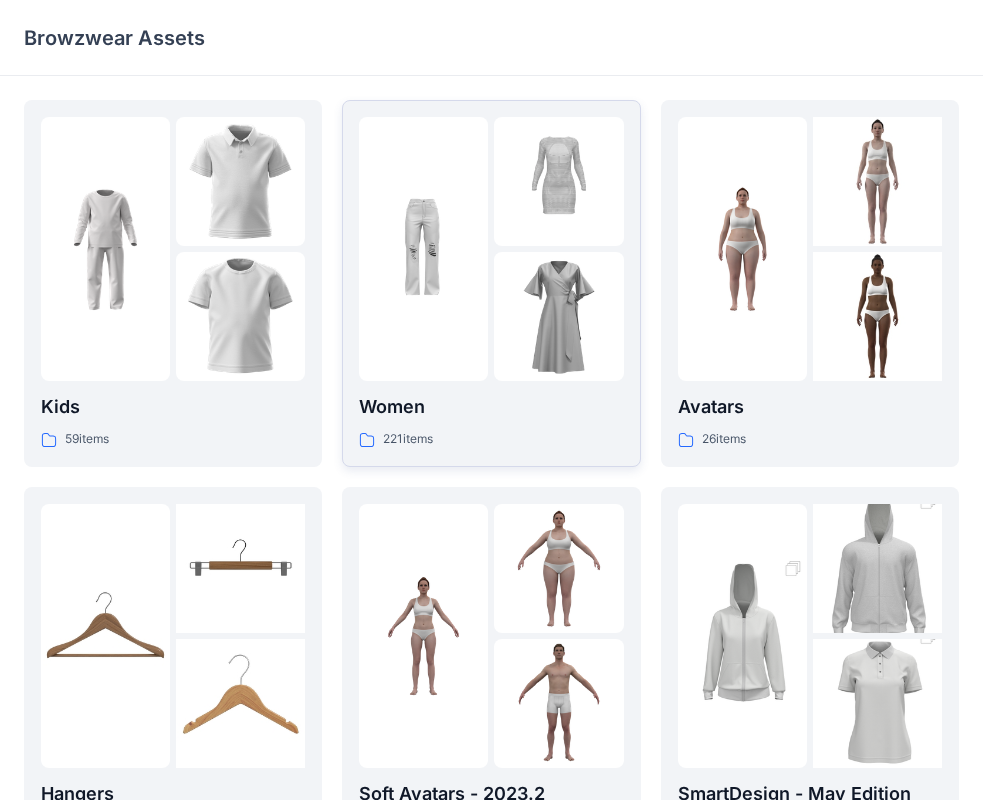 click at bounding box center (558, 316) 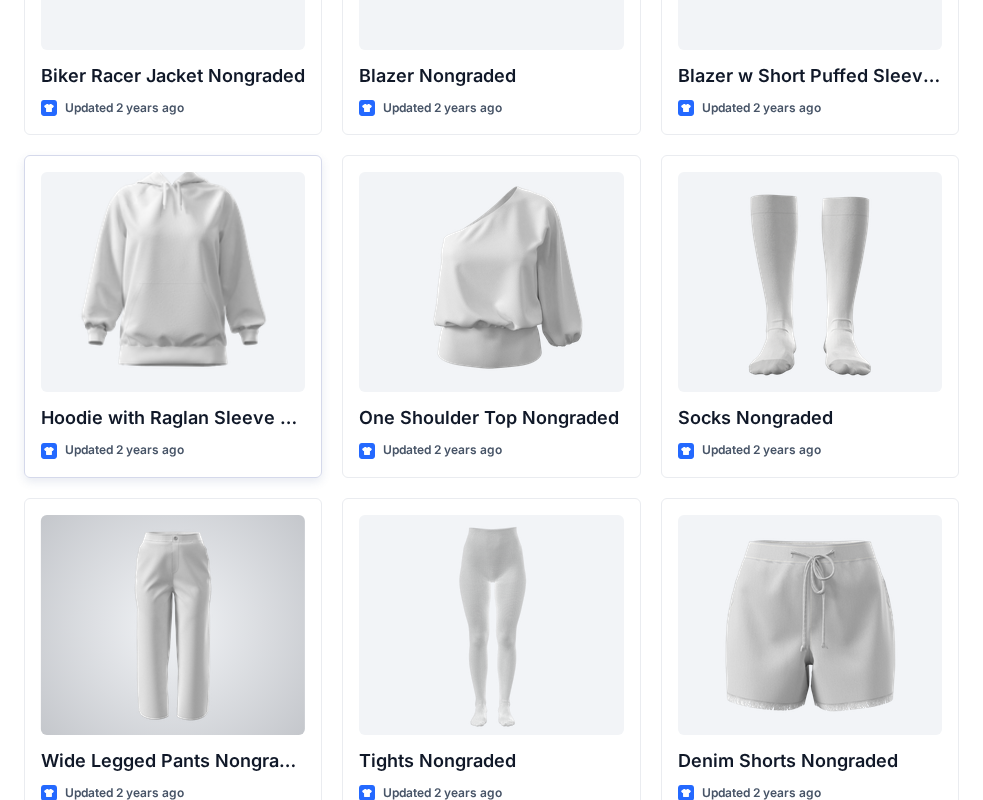 scroll, scrollTop: 20752, scrollLeft: 0, axis: vertical 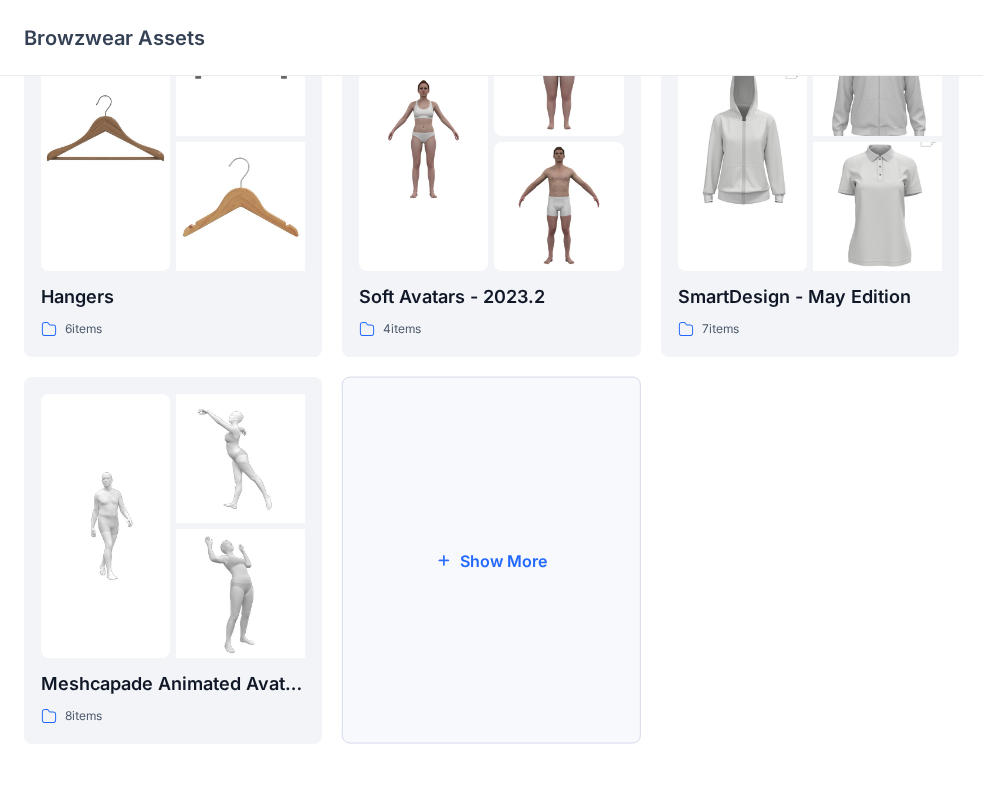 click on "Show More" at bounding box center [491, 560] 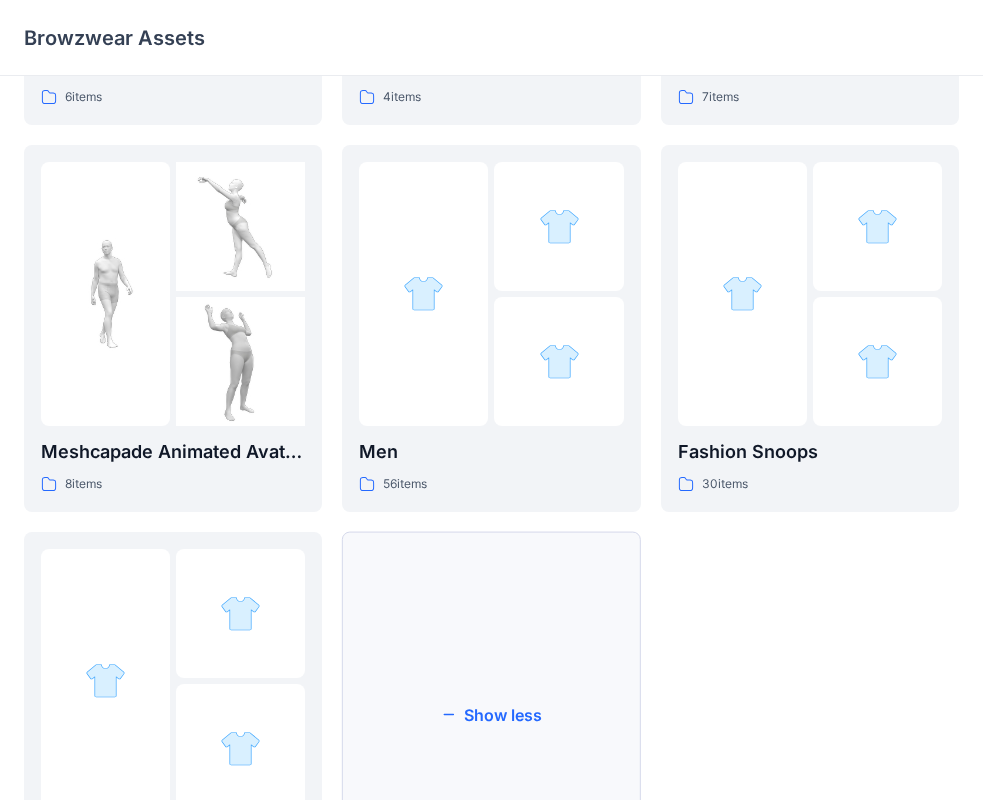scroll, scrollTop: 883, scrollLeft: 0, axis: vertical 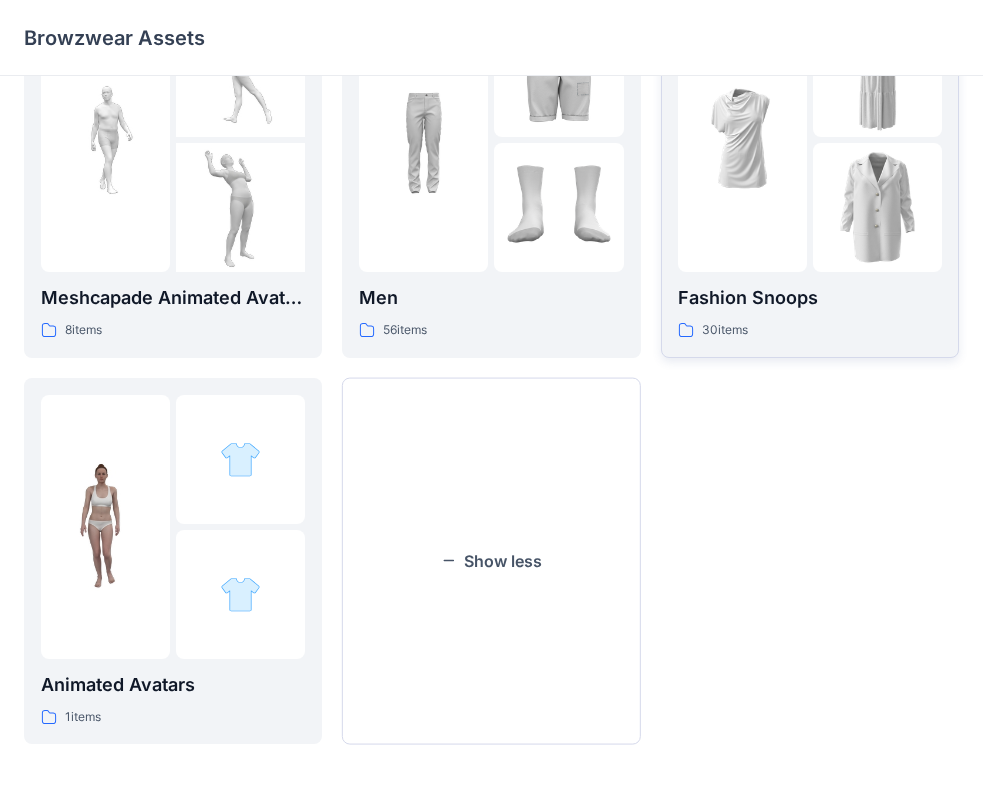 click at bounding box center (877, 207) 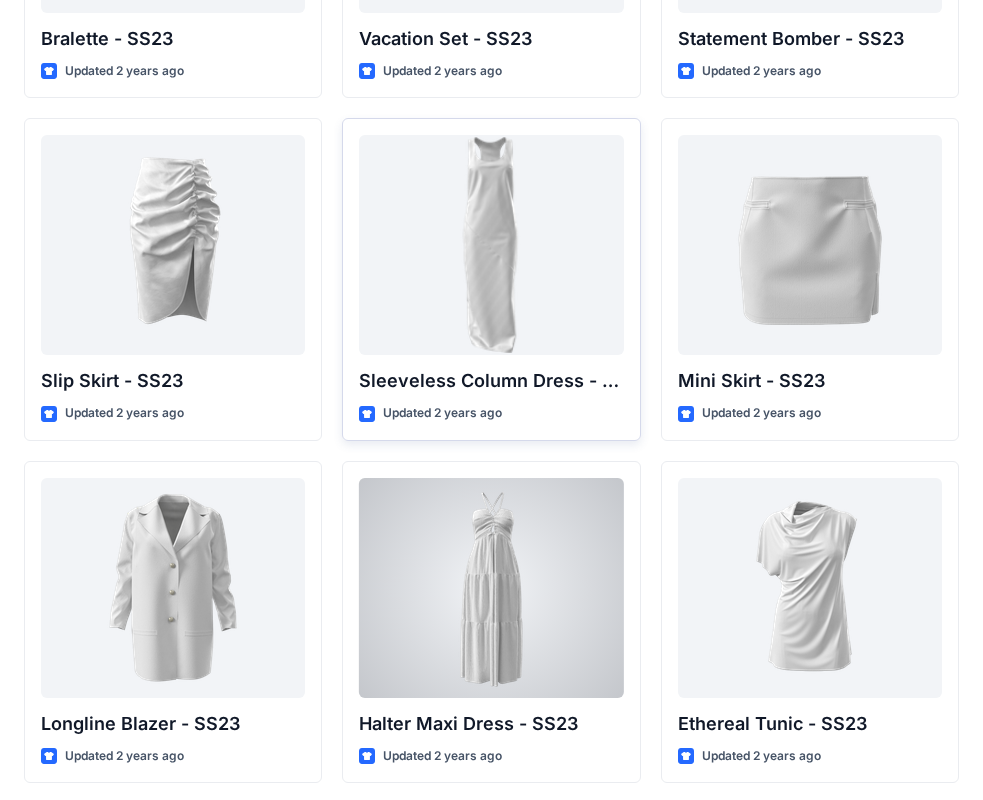 scroll, scrollTop: 2729, scrollLeft: 0, axis: vertical 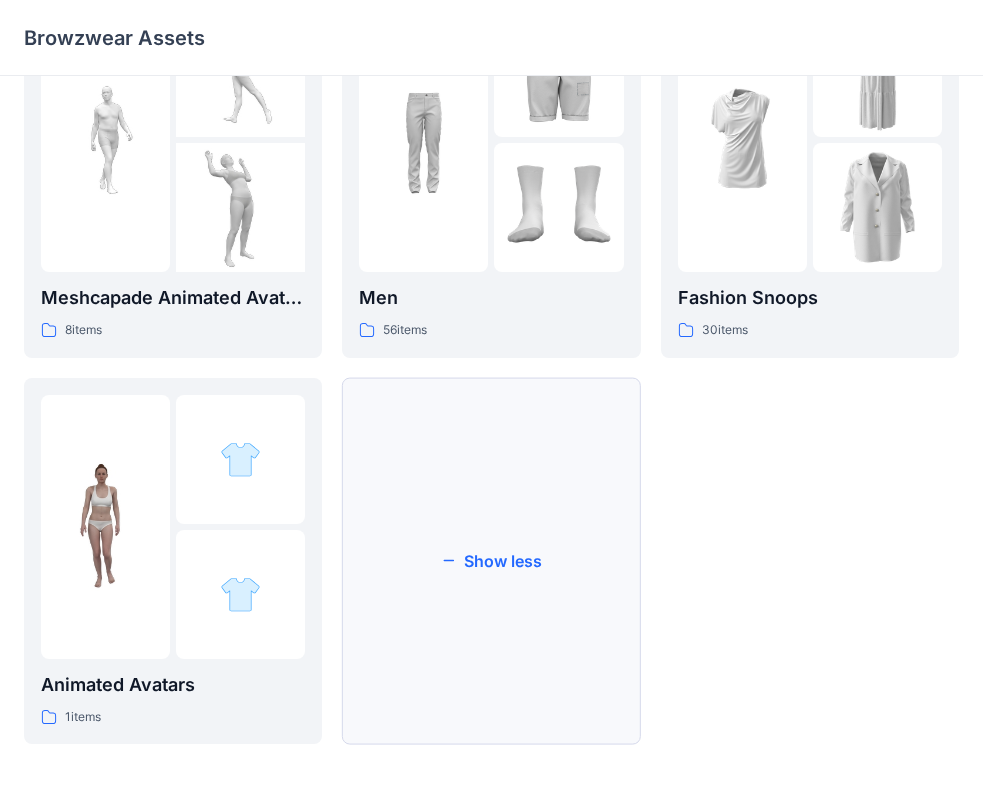 click on "Show less" at bounding box center [491, 561] 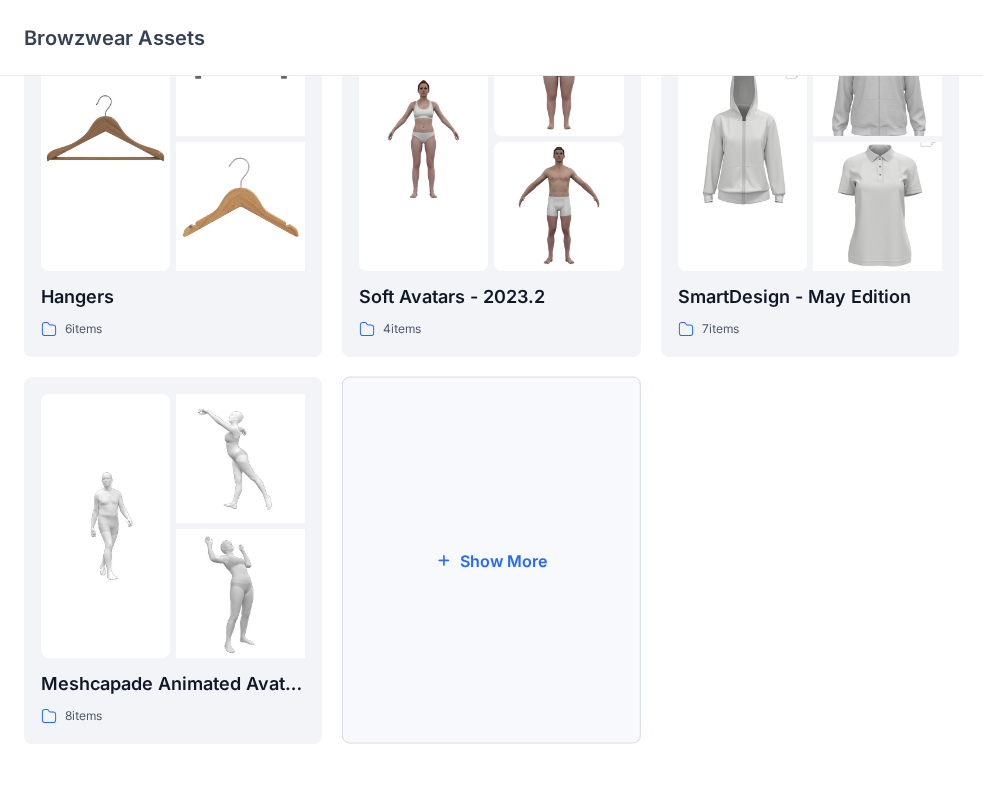 click on "Show More" at bounding box center (491, 560) 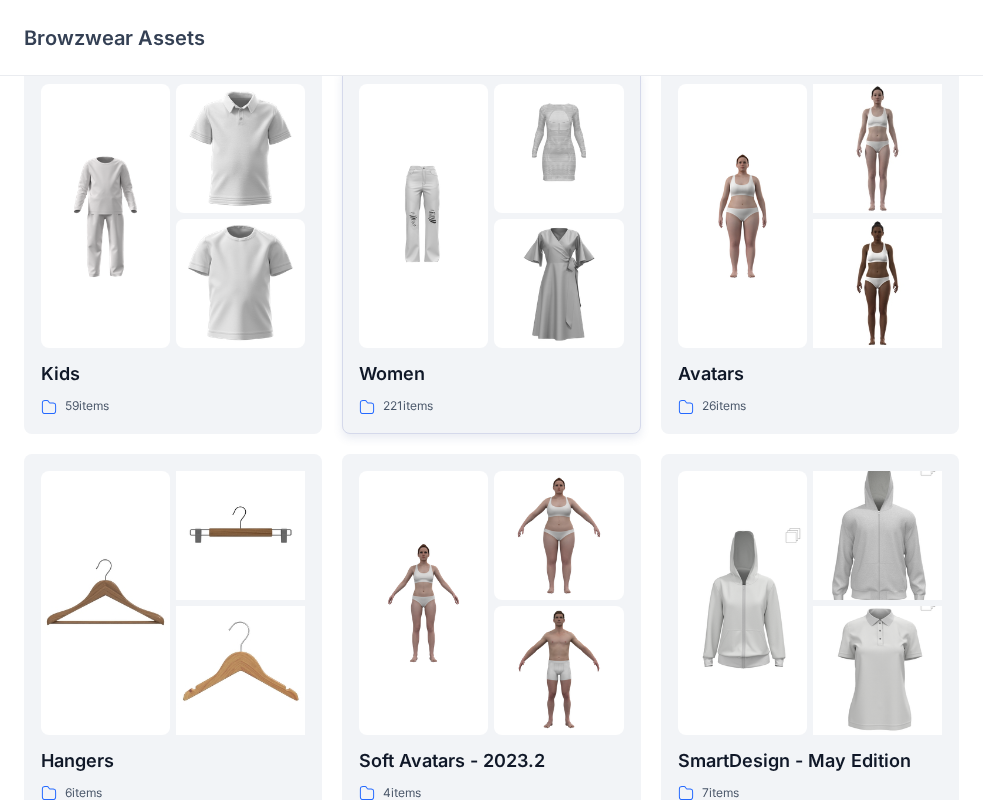 scroll, scrollTop: 300, scrollLeft: 0, axis: vertical 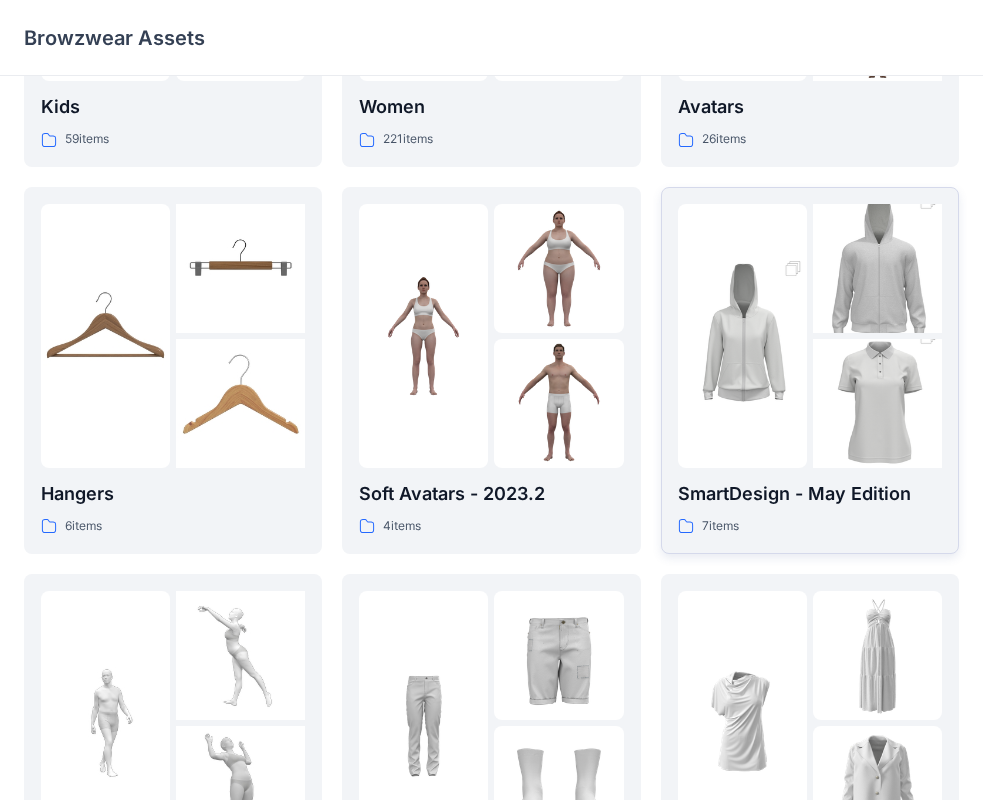 click at bounding box center [810, 336] 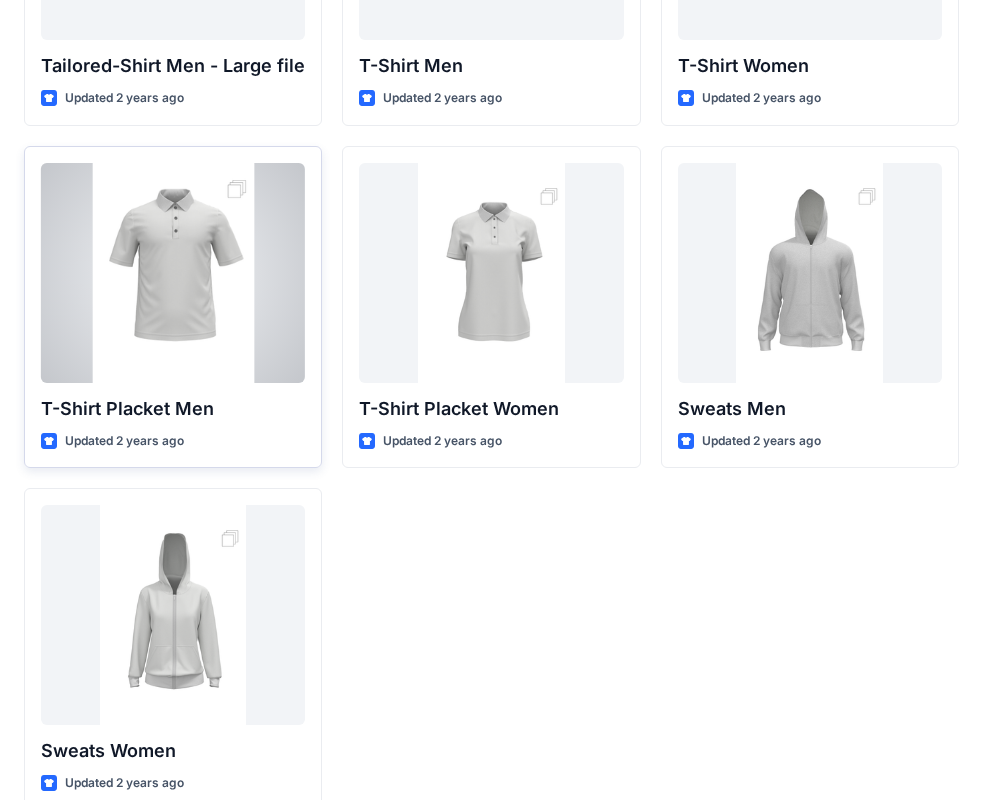 scroll, scrollTop: 32, scrollLeft: 0, axis: vertical 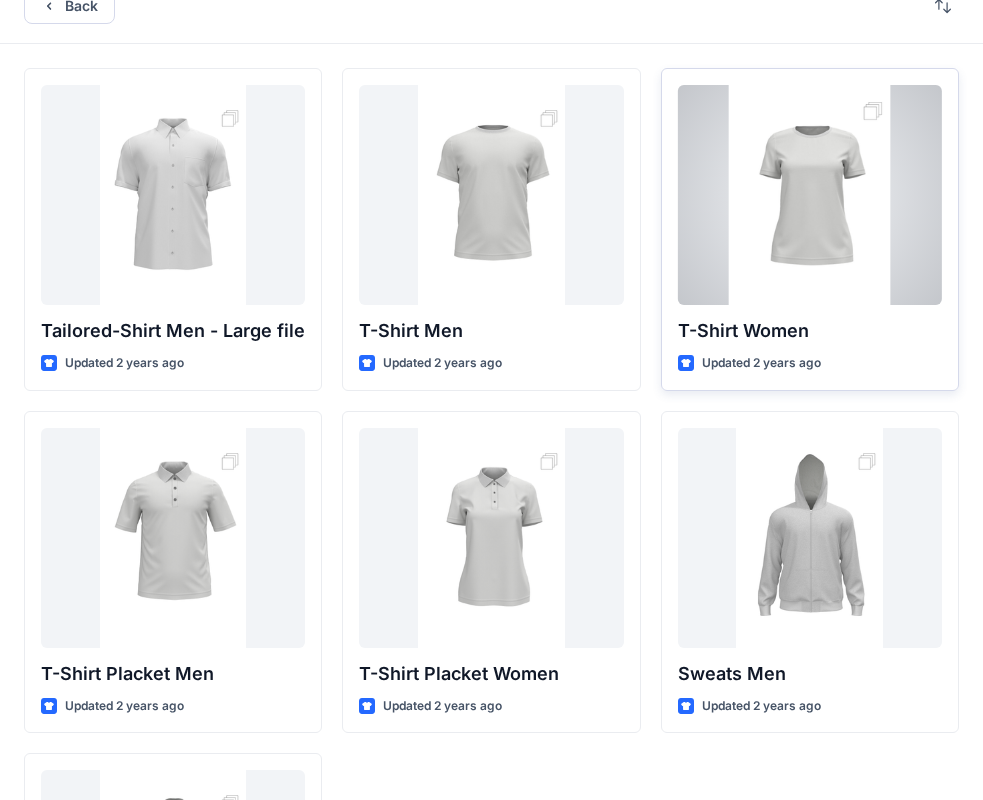 click at bounding box center [810, 195] 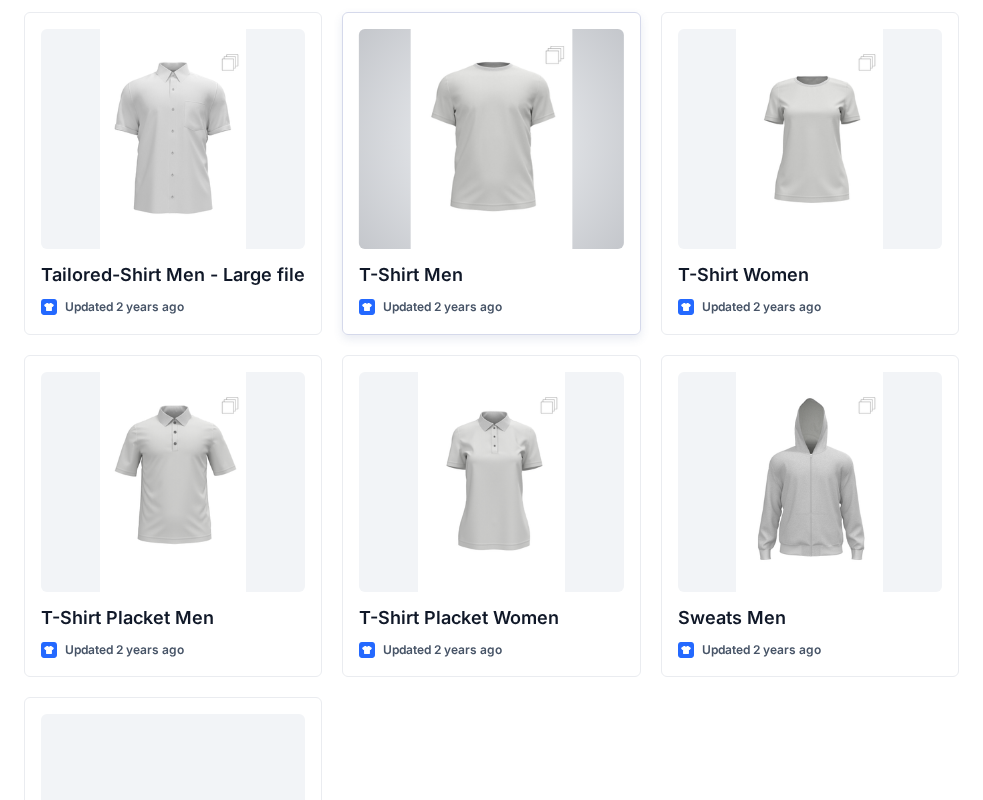 scroll, scrollTop: 332, scrollLeft: 0, axis: vertical 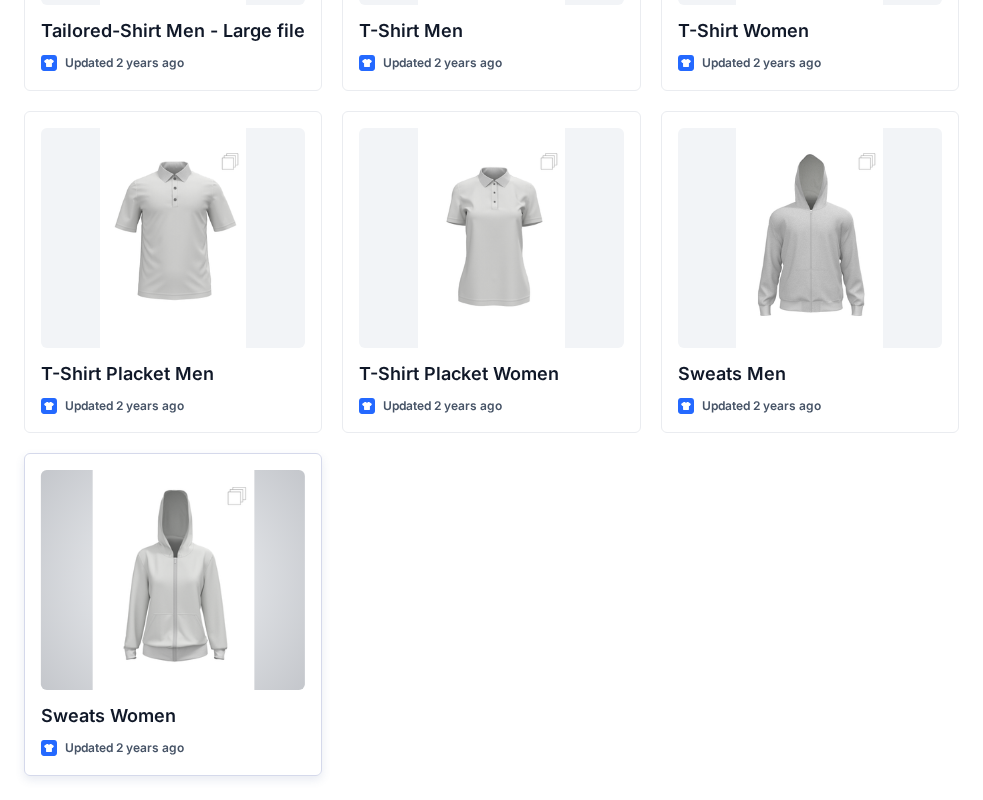 click at bounding box center [173, 580] 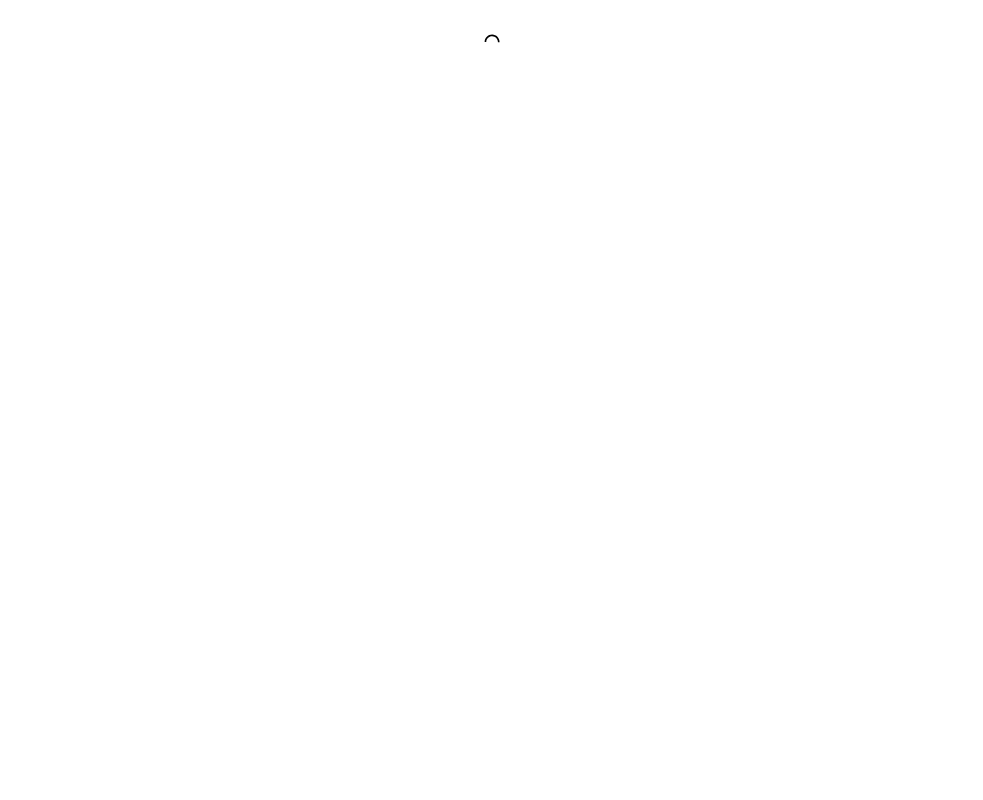 scroll, scrollTop: 0, scrollLeft: 0, axis: both 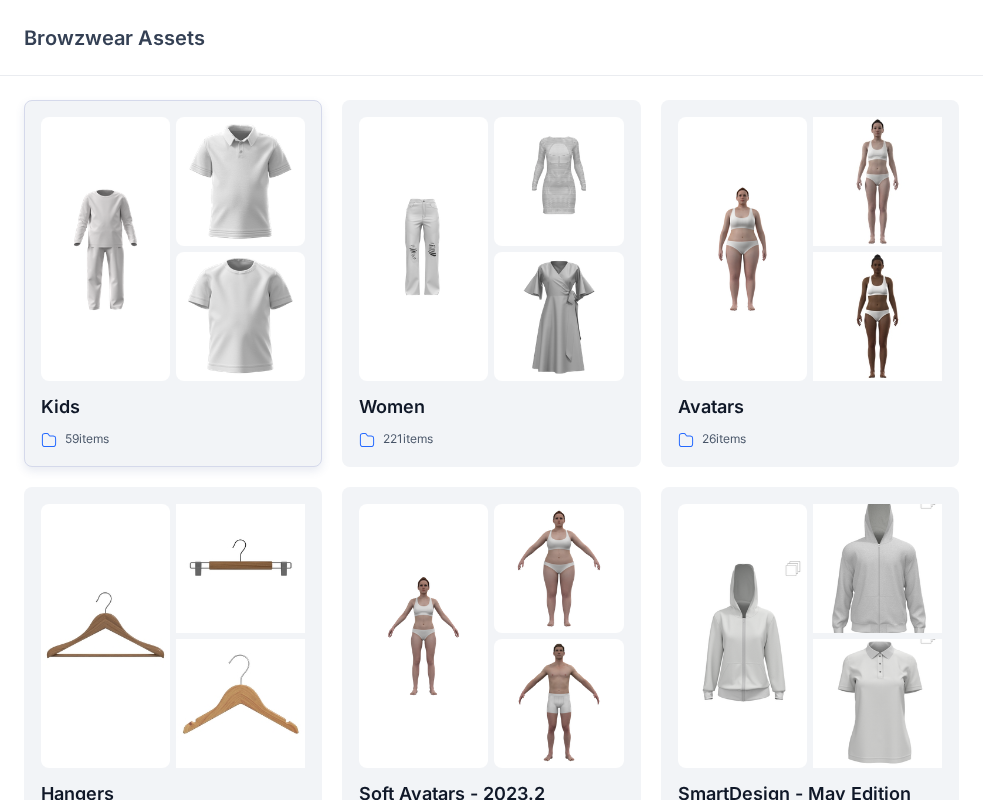 click at bounding box center [173, 249] 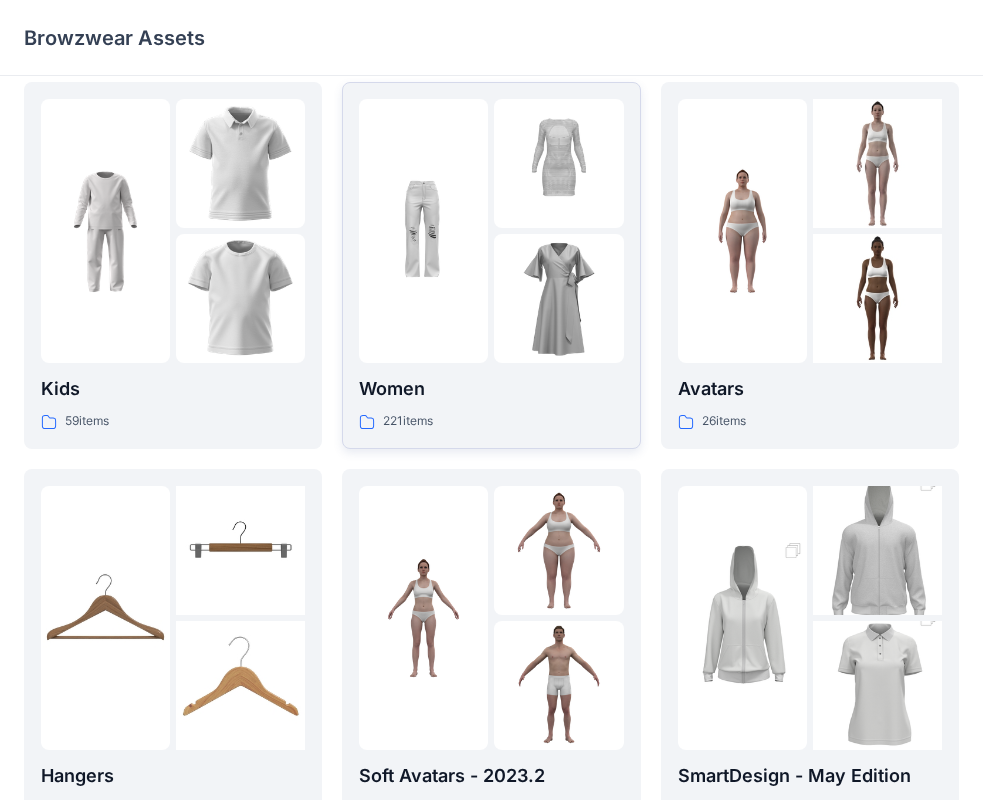 scroll, scrollTop: 0, scrollLeft: 0, axis: both 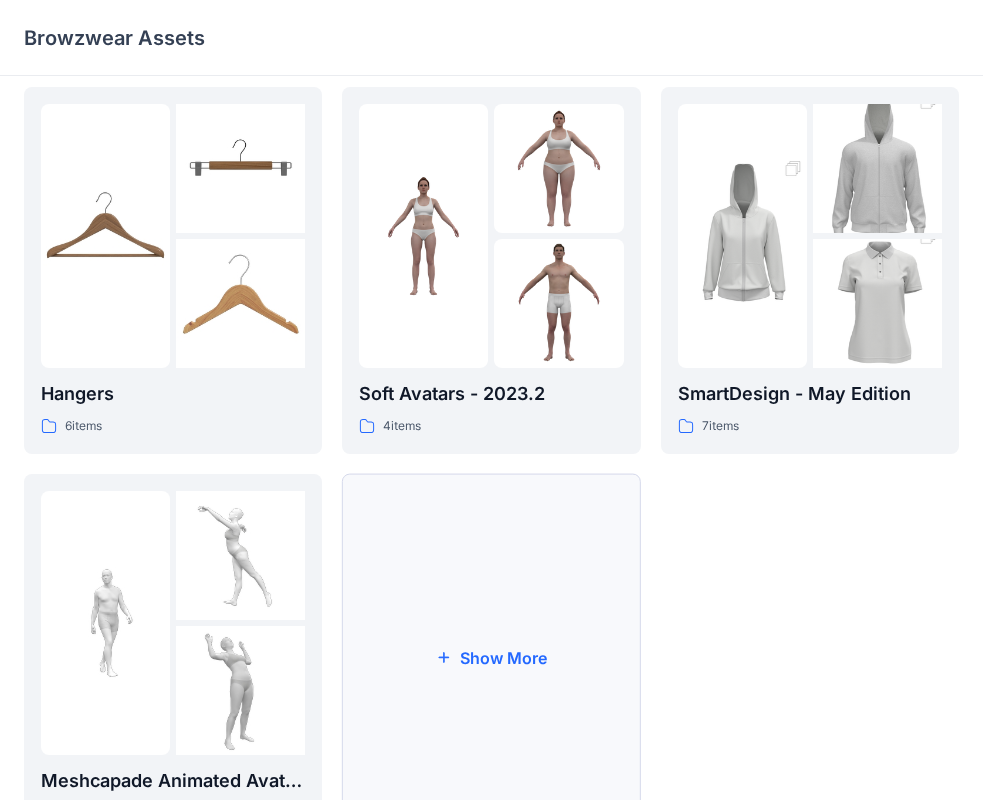 click on "Show More" at bounding box center [491, 657] 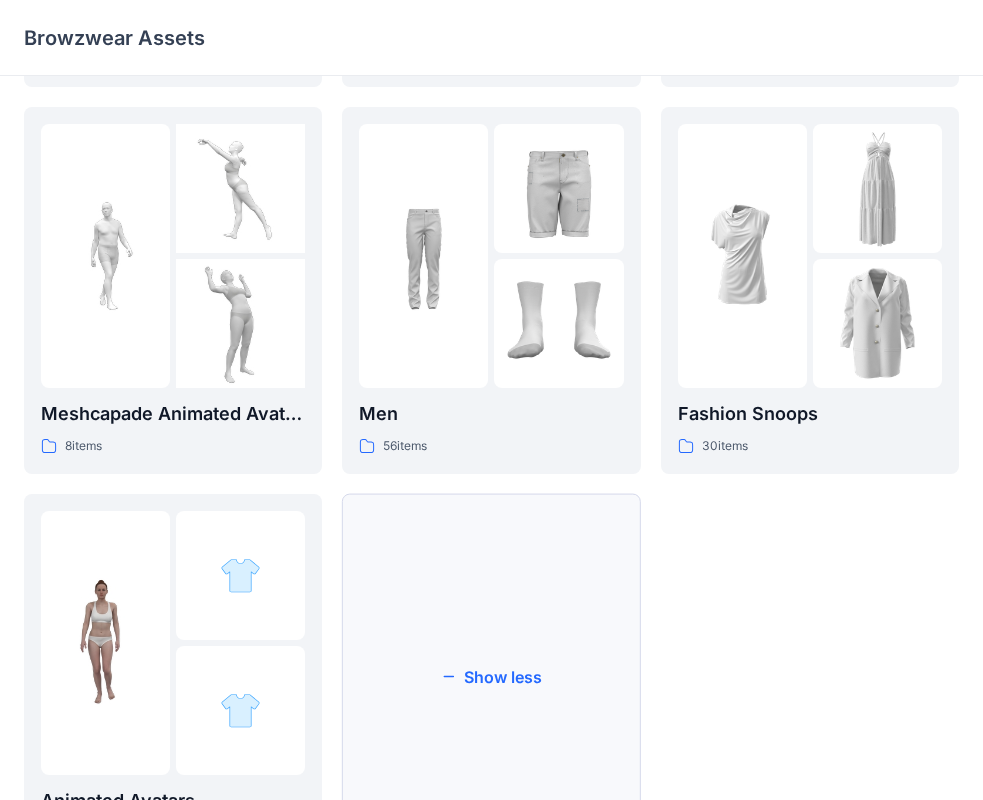 scroll, scrollTop: 800, scrollLeft: 0, axis: vertical 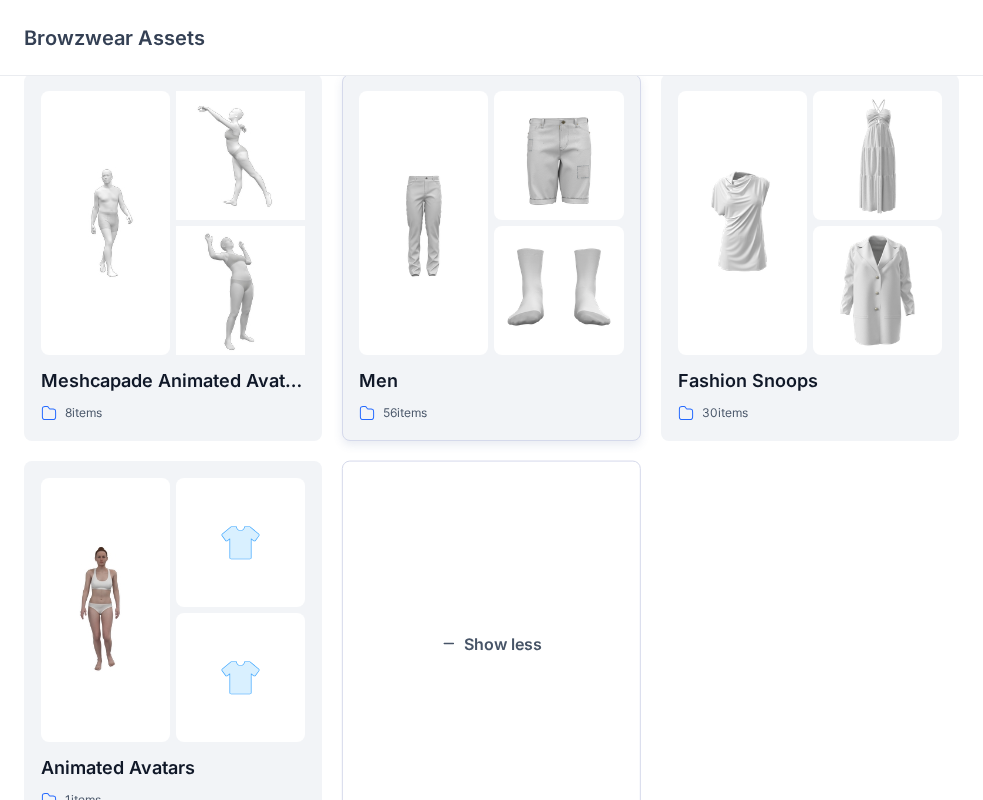 click at bounding box center [558, 290] 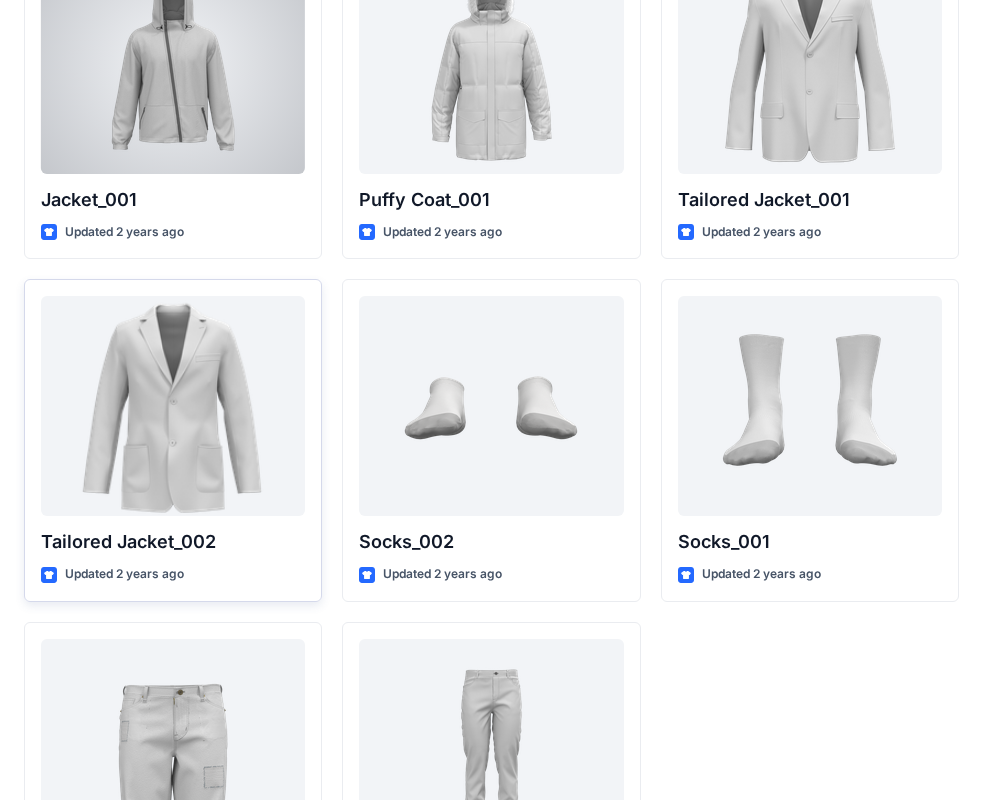 scroll, scrollTop: 5812, scrollLeft: 0, axis: vertical 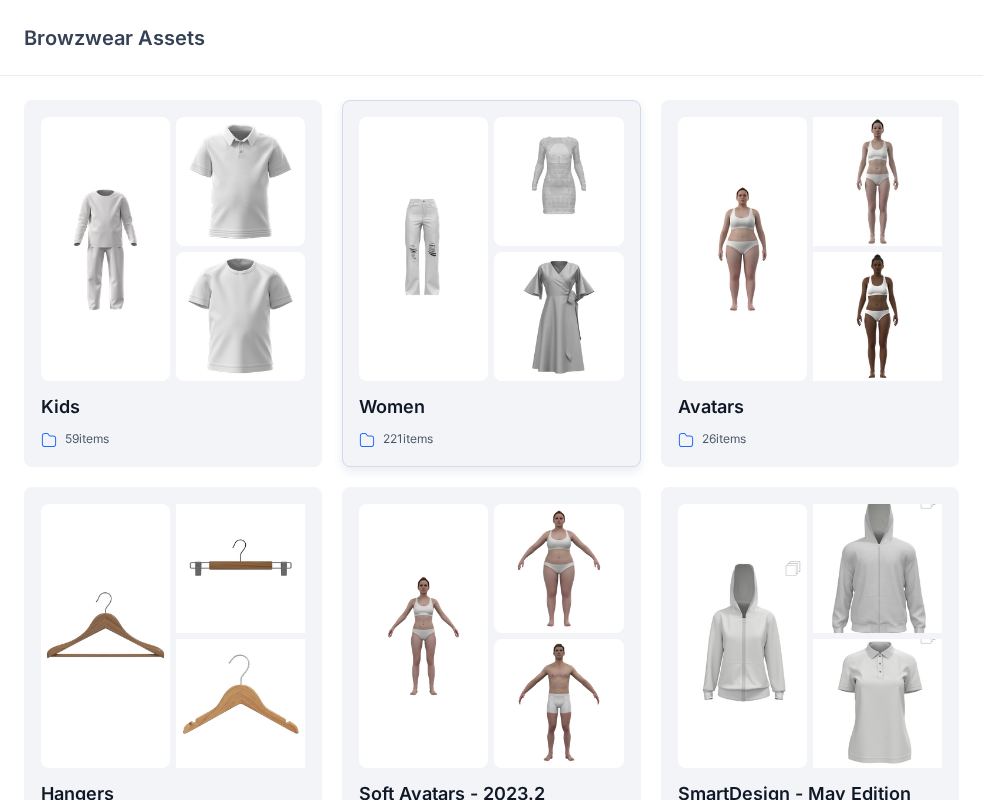 click on "Women" at bounding box center [491, 407] 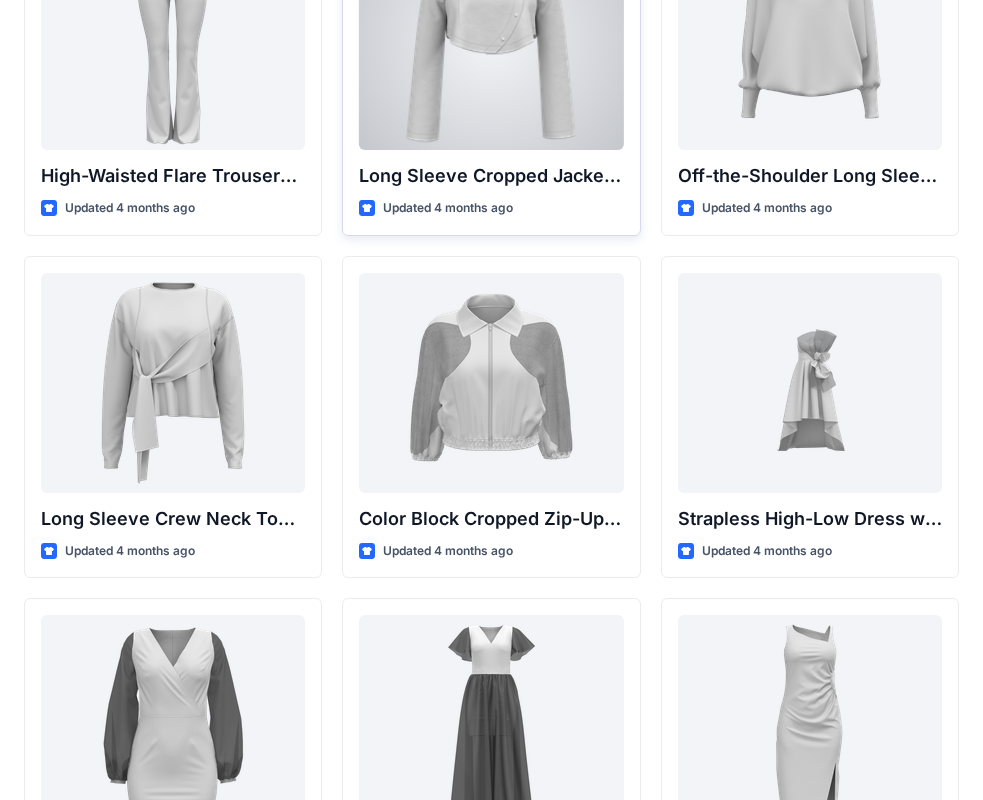 scroll, scrollTop: 200, scrollLeft: 0, axis: vertical 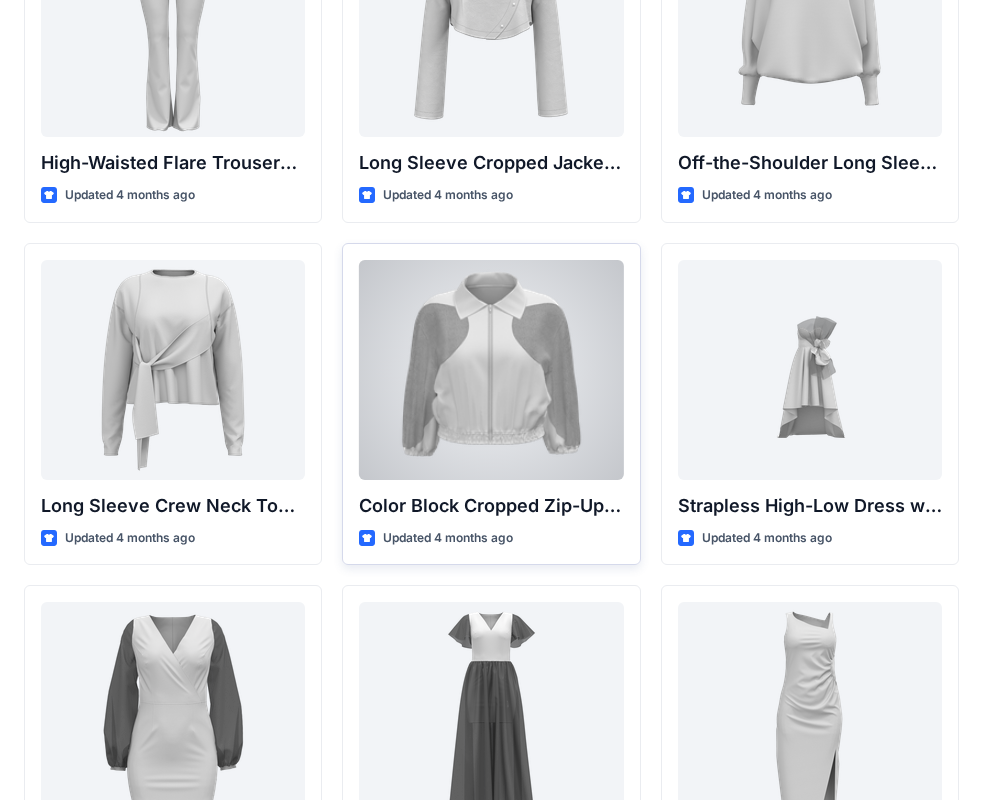 click at bounding box center [491, 370] 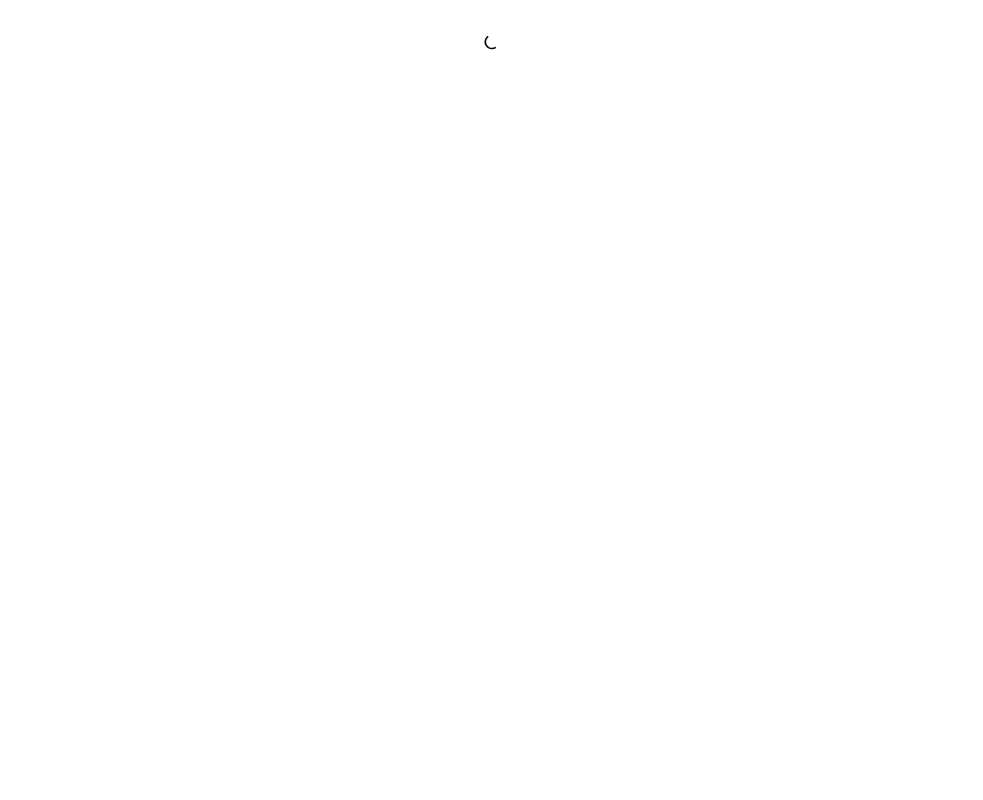 scroll, scrollTop: 0, scrollLeft: 0, axis: both 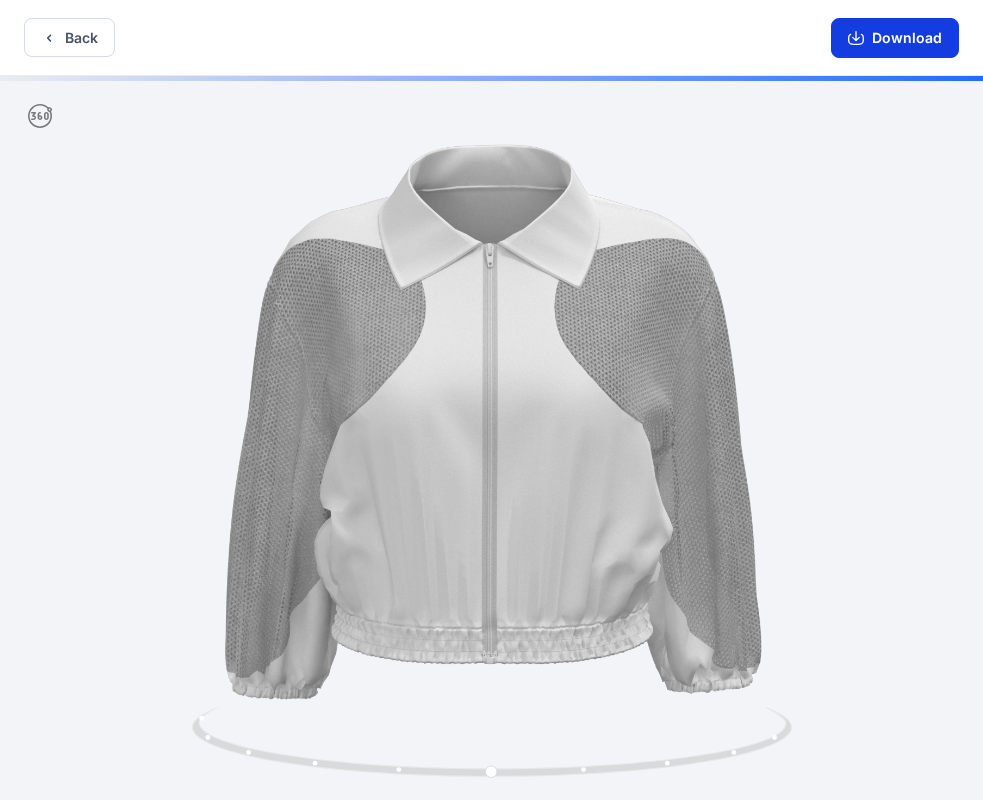click on "Download" at bounding box center (895, 38) 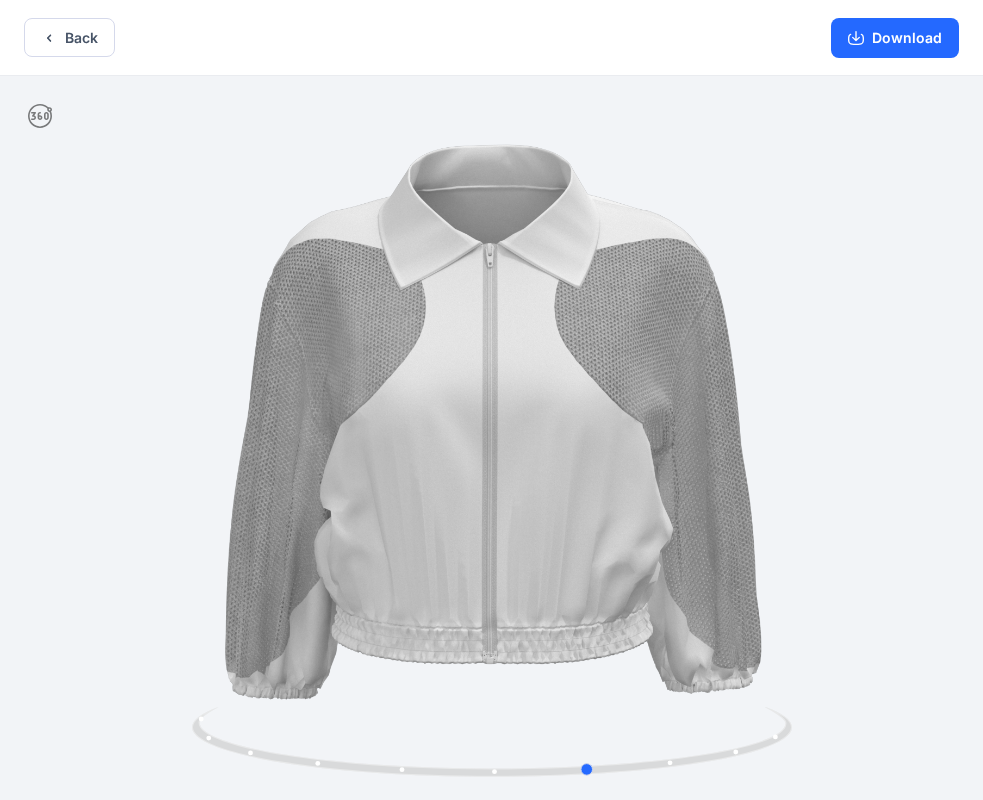 drag, startPoint x: 820, startPoint y: 513, endPoint x: 925, endPoint y: 489, distance: 107.70794 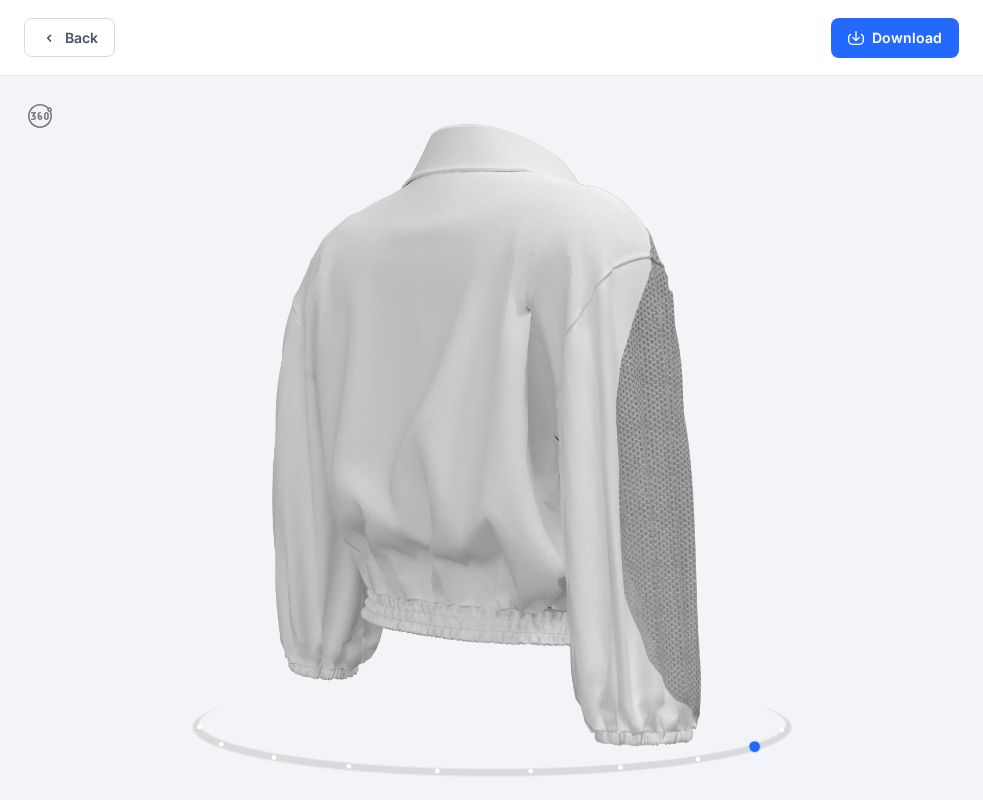 drag, startPoint x: 658, startPoint y: 483, endPoint x: 152, endPoint y: 138, distance: 612.42224 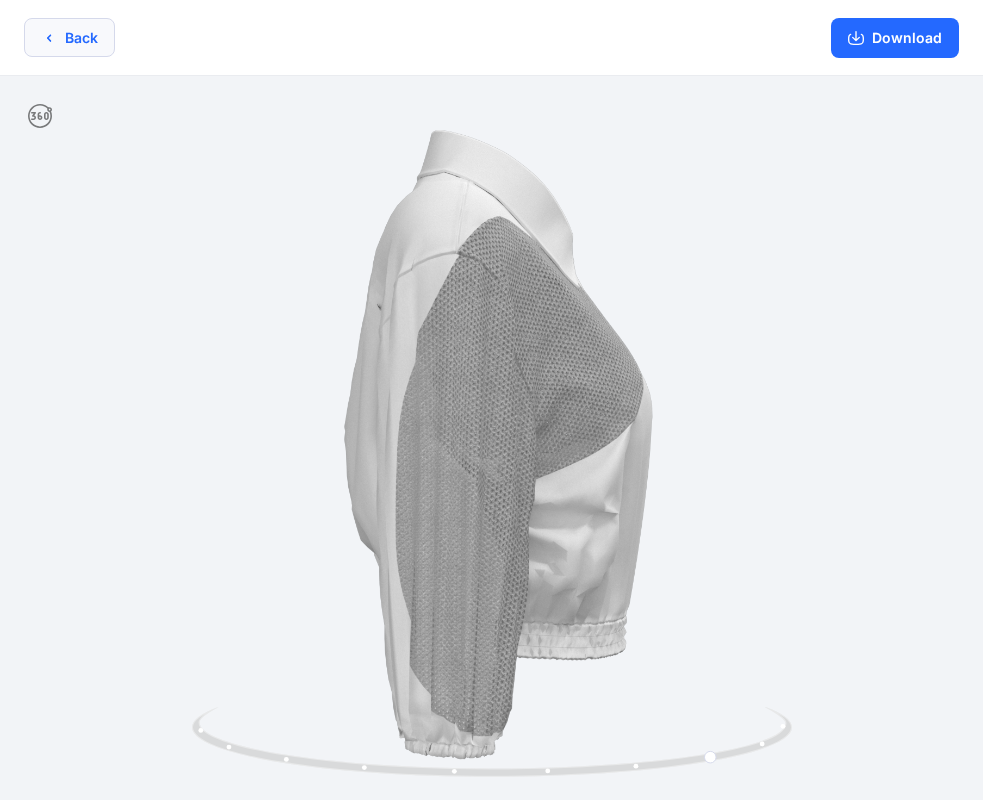 click on "Back" at bounding box center (69, 37) 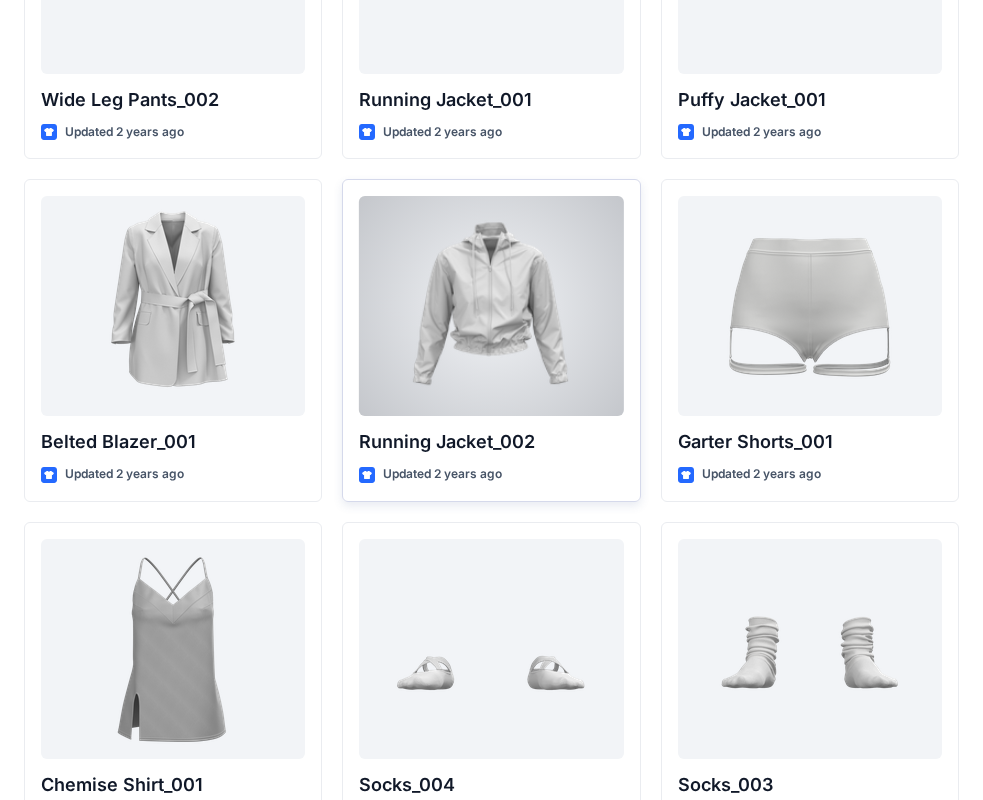 scroll, scrollTop: 23900, scrollLeft: 0, axis: vertical 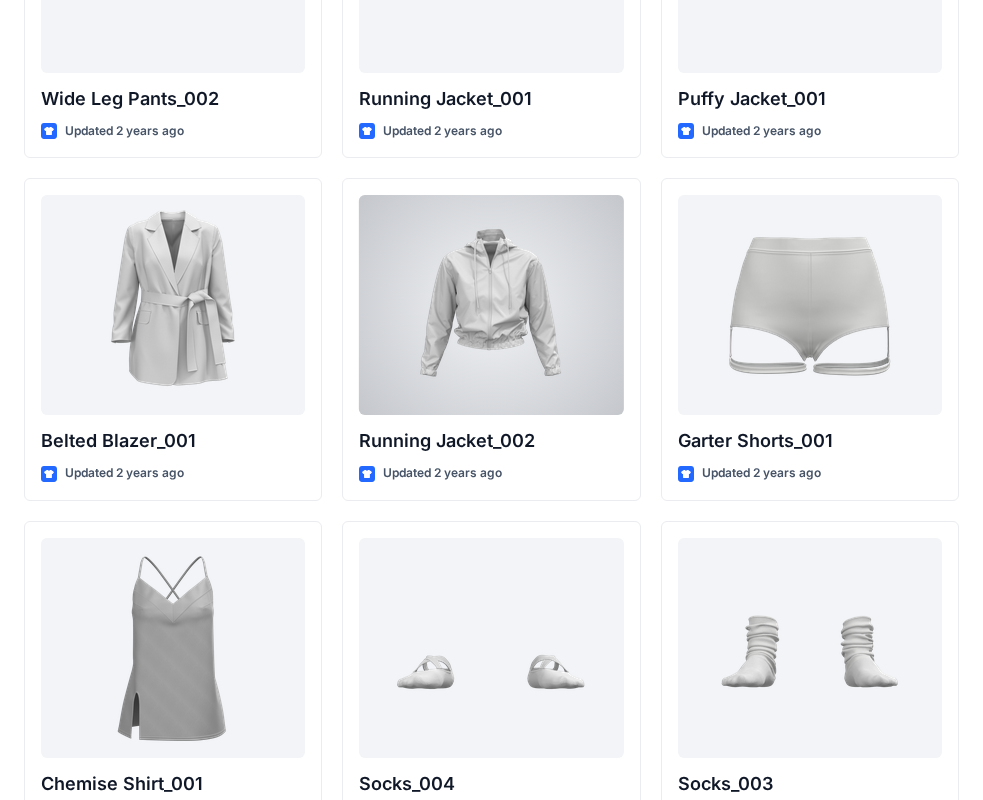 click at bounding box center [491, 305] 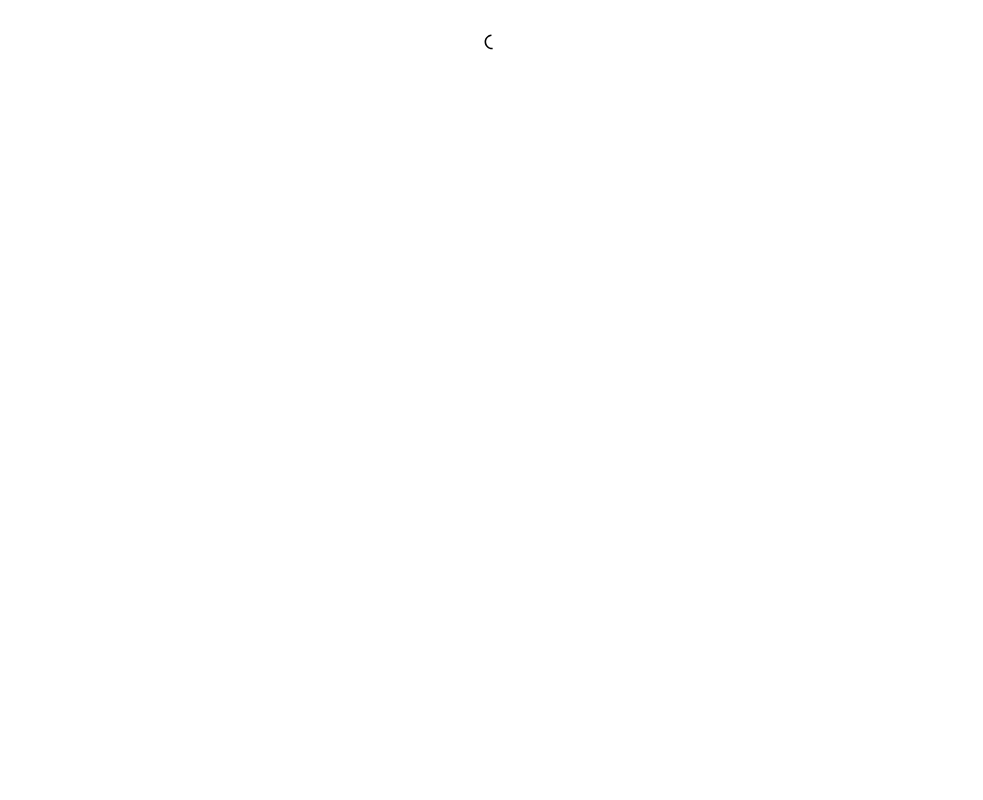 scroll, scrollTop: 0, scrollLeft: 0, axis: both 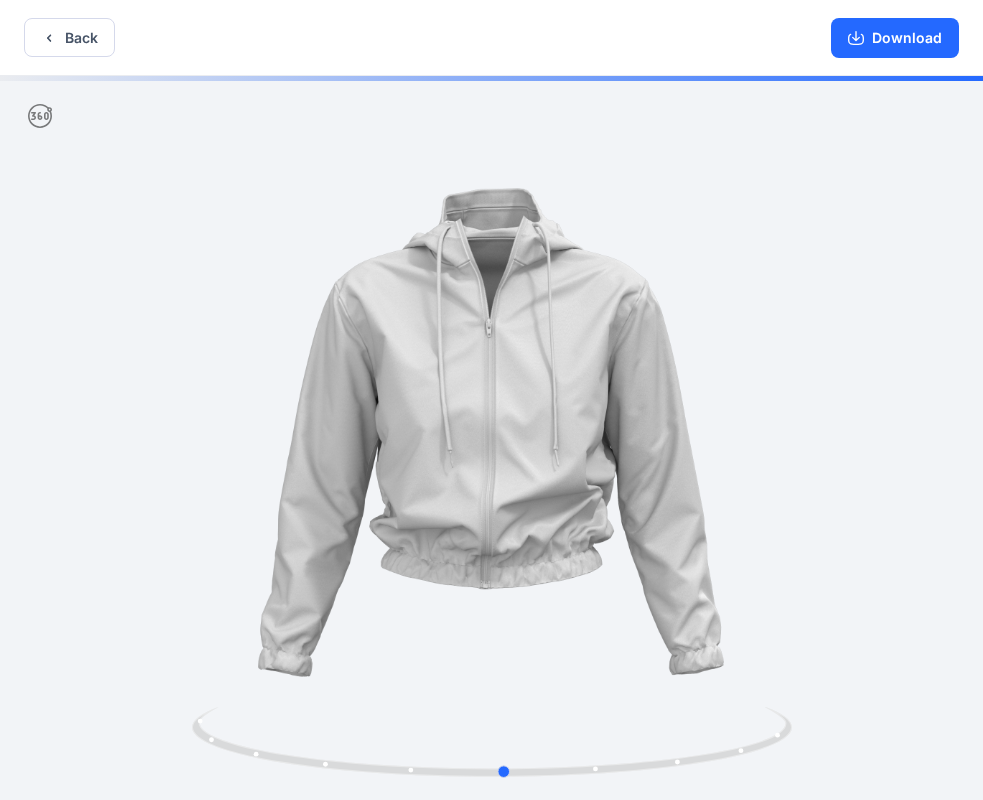 drag, startPoint x: 899, startPoint y: 432, endPoint x: 912, endPoint y: 468, distance: 38.27532 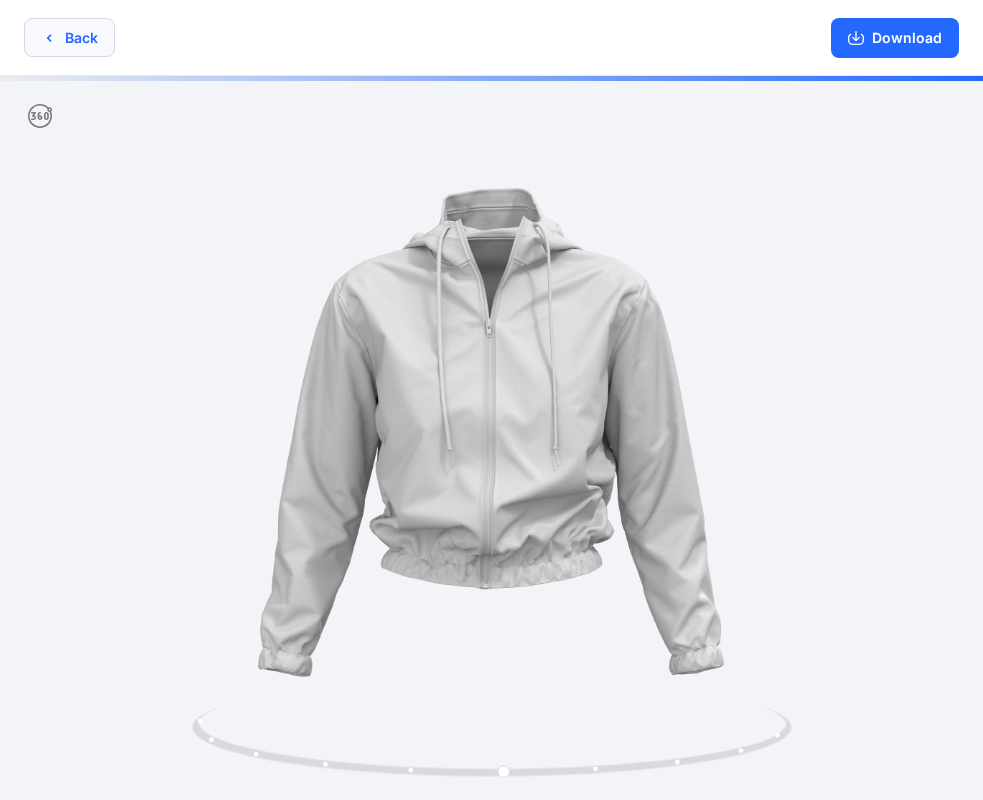 click on "Back" at bounding box center (69, 37) 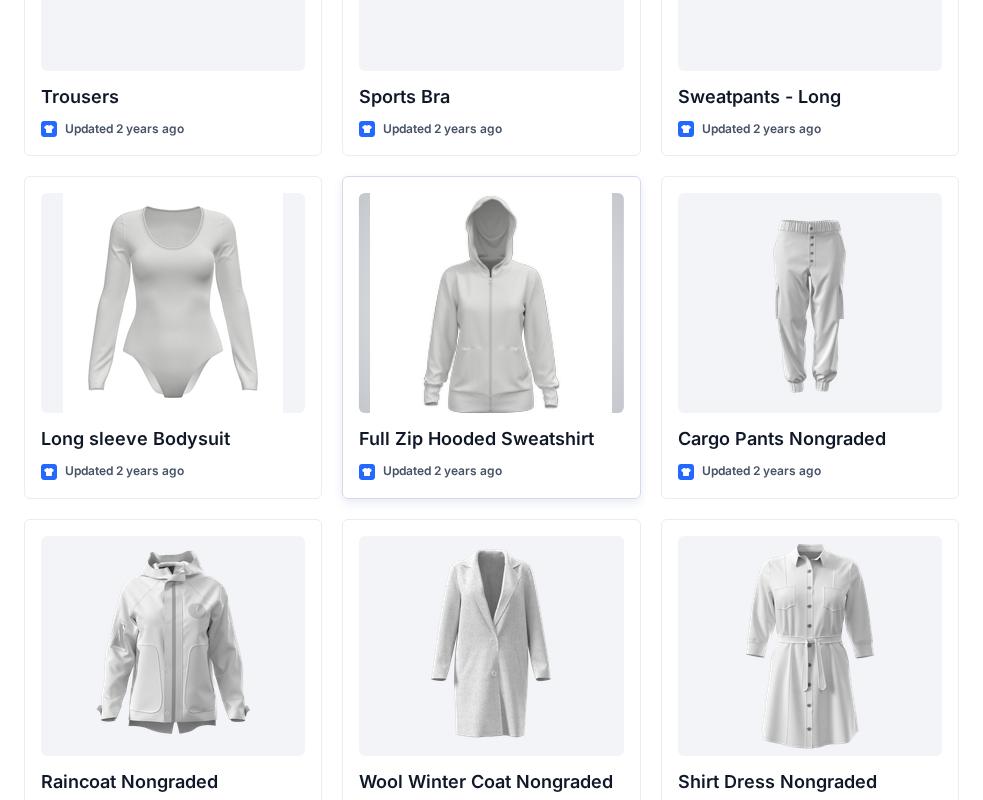 scroll, scrollTop: 17052, scrollLeft: 0, axis: vertical 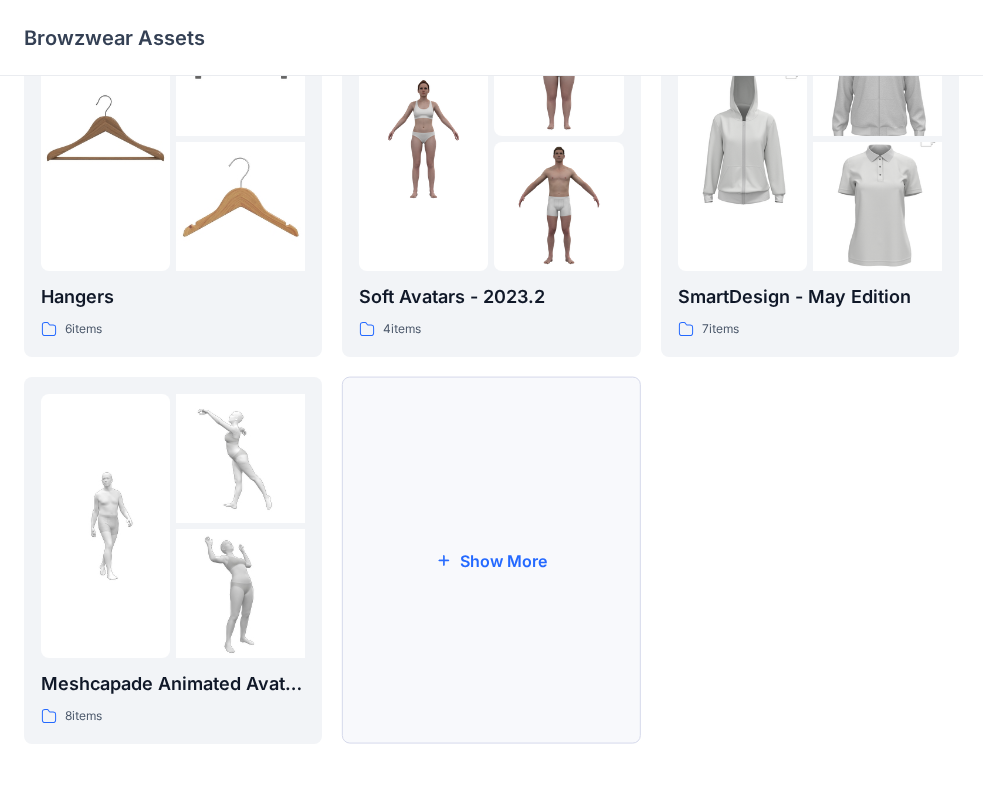 click on "Show More" at bounding box center [491, 560] 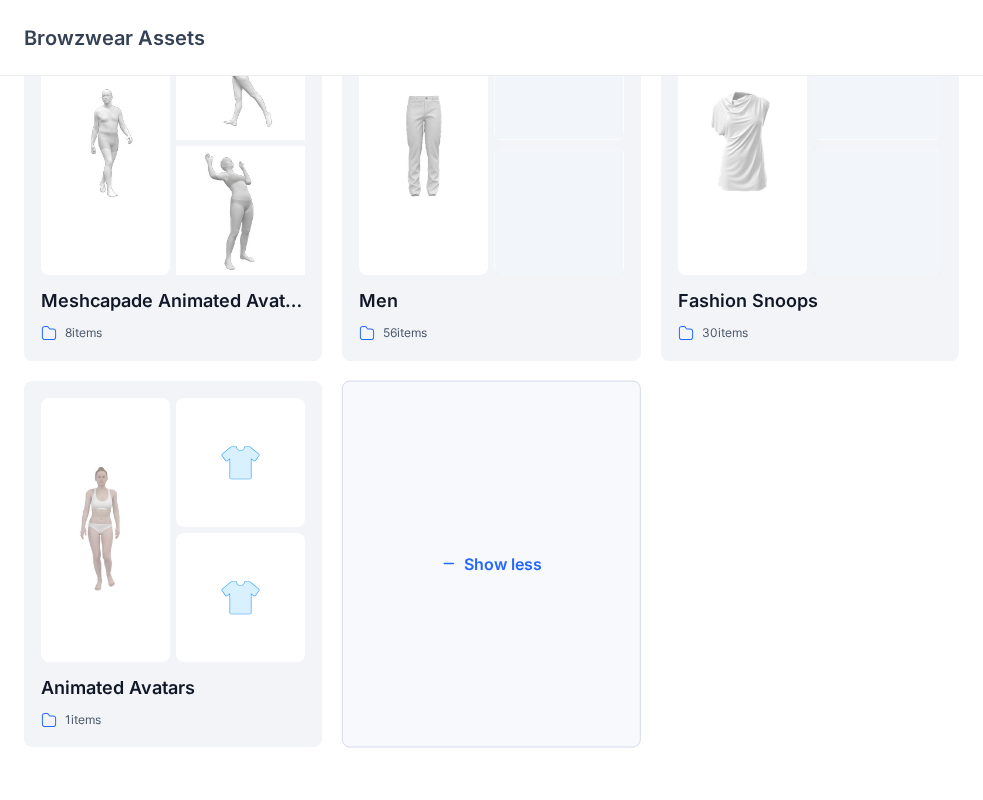 scroll, scrollTop: 883, scrollLeft: 0, axis: vertical 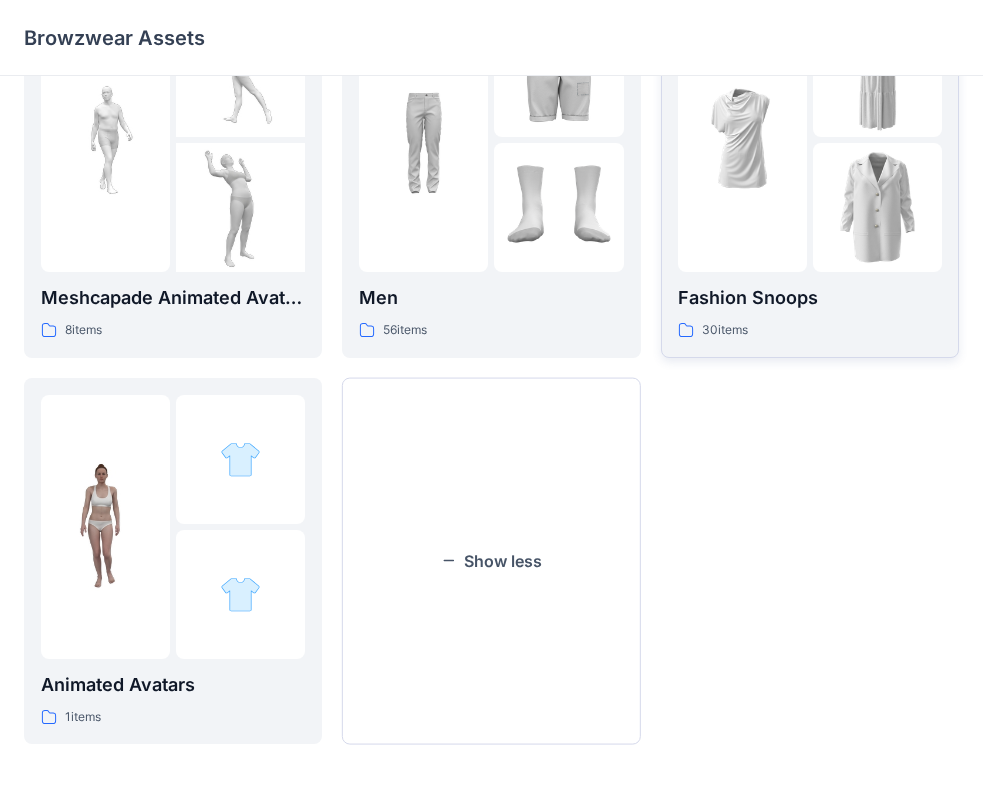 click at bounding box center [877, 207] 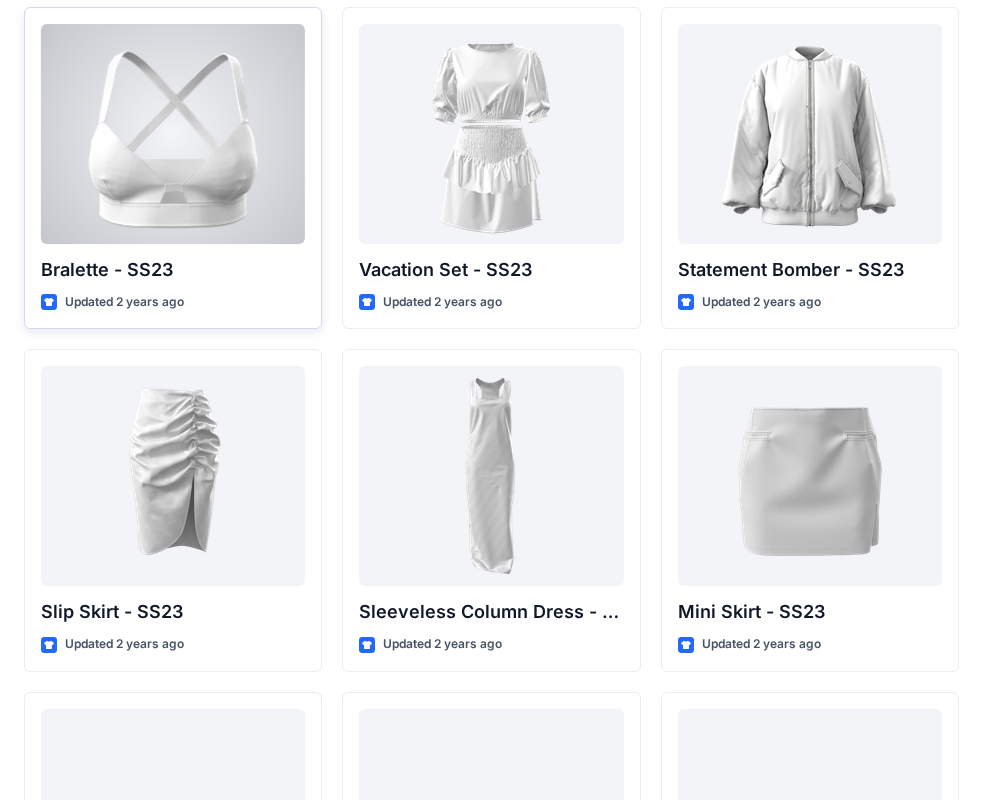 scroll, scrollTop: 2729, scrollLeft: 0, axis: vertical 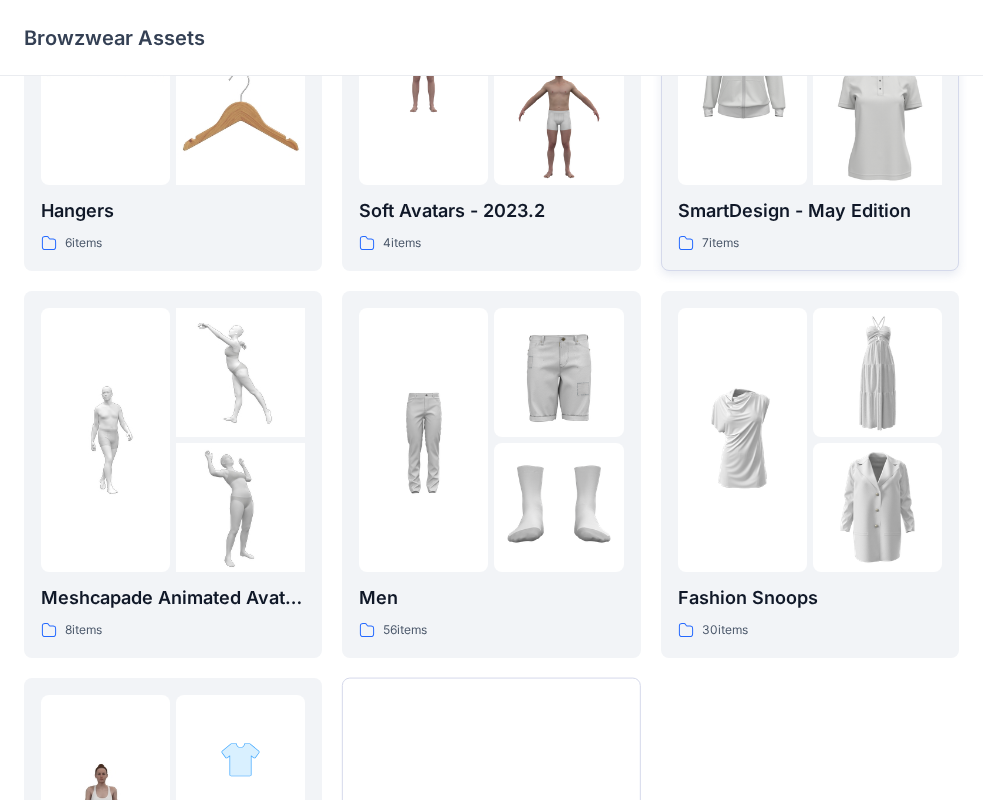 click on "SmartDesign - May Edition" at bounding box center (810, 211) 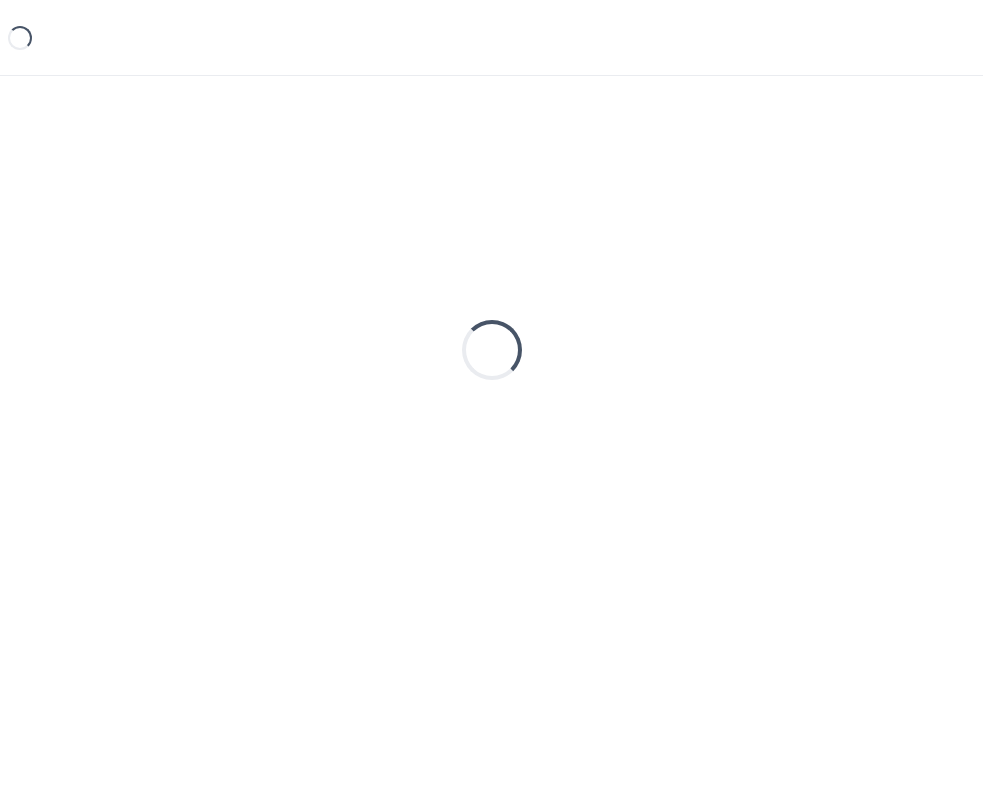 scroll, scrollTop: 0, scrollLeft: 0, axis: both 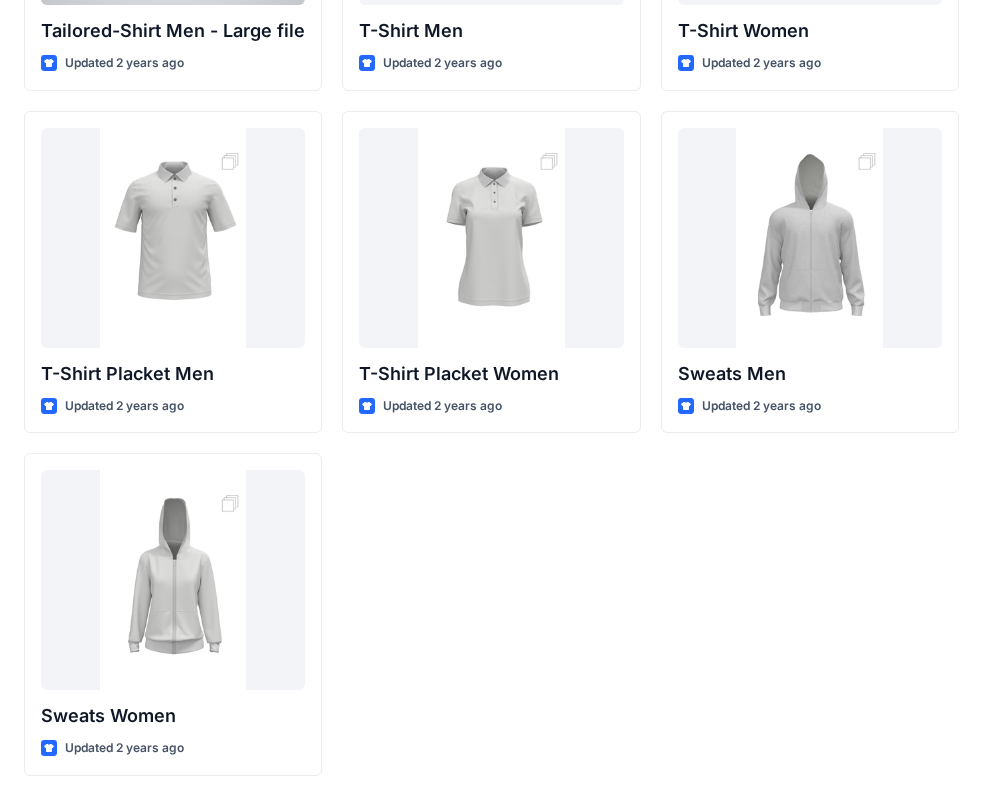 drag, startPoint x: 40, startPoint y: 82, endPoint x: 124, endPoint y: 107, distance: 87.64131 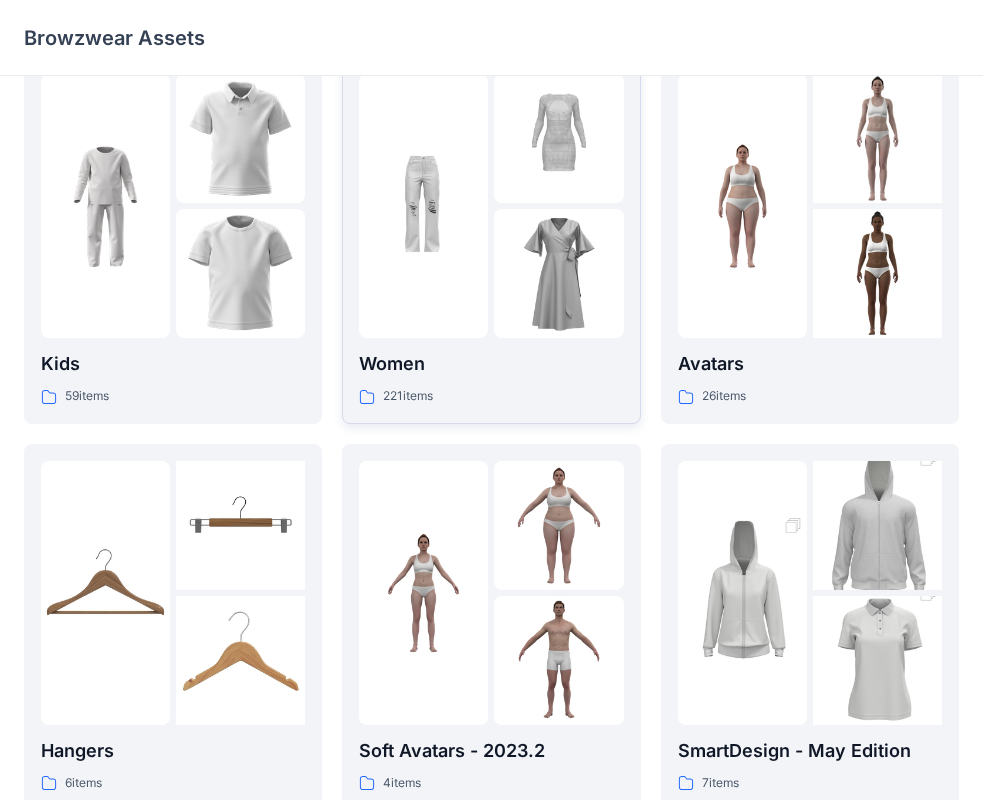 scroll, scrollTop: 0, scrollLeft: 0, axis: both 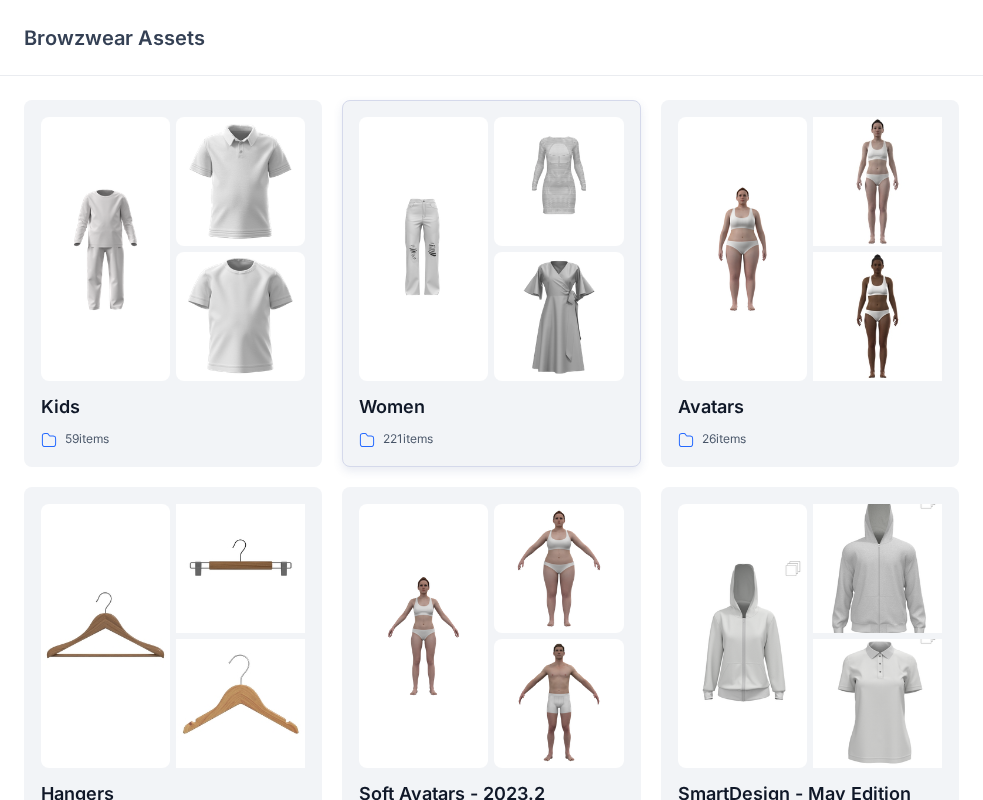 click at bounding box center (423, 249) 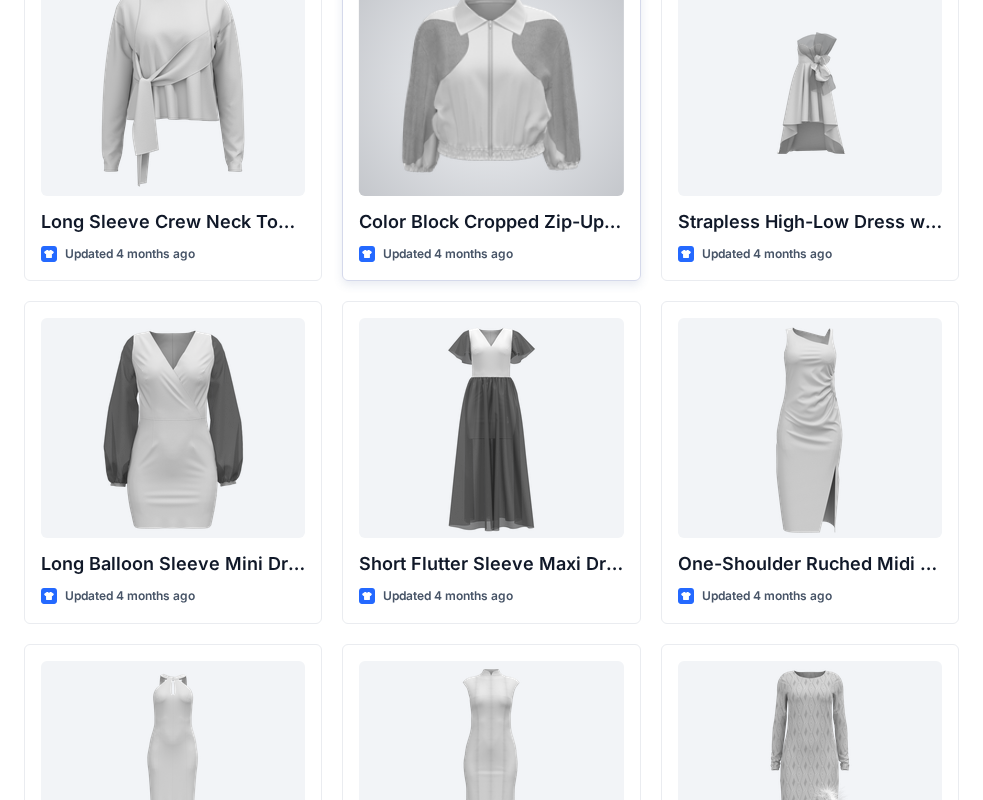 scroll, scrollTop: 400, scrollLeft: 0, axis: vertical 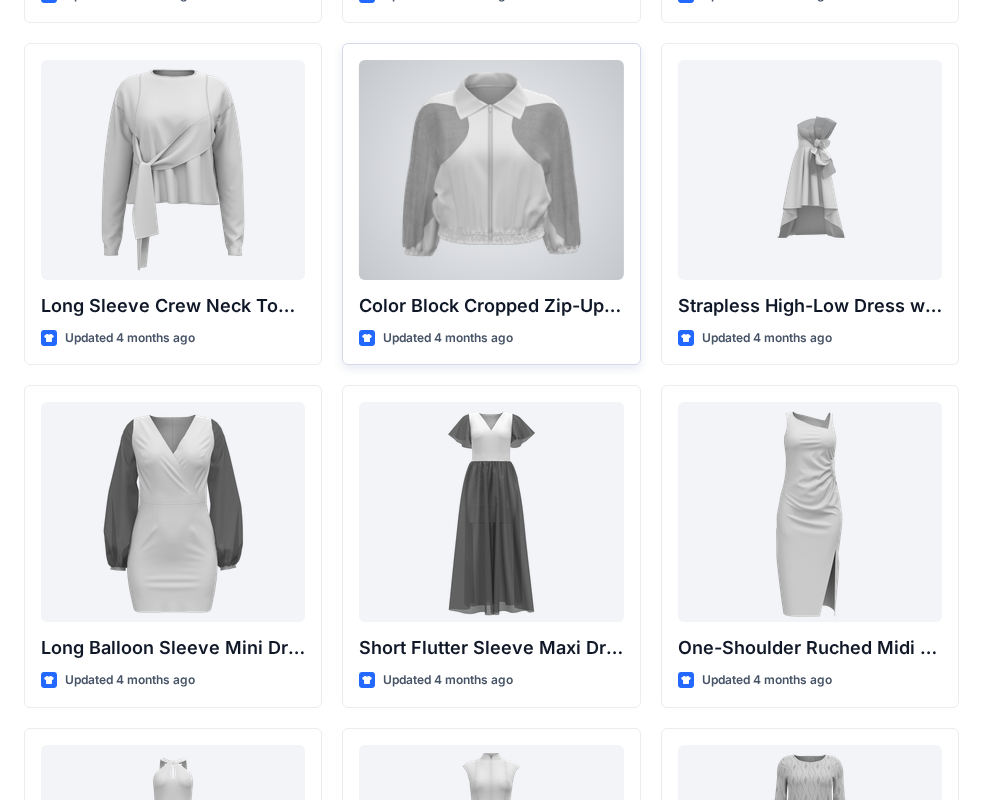 click at bounding box center [491, 170] 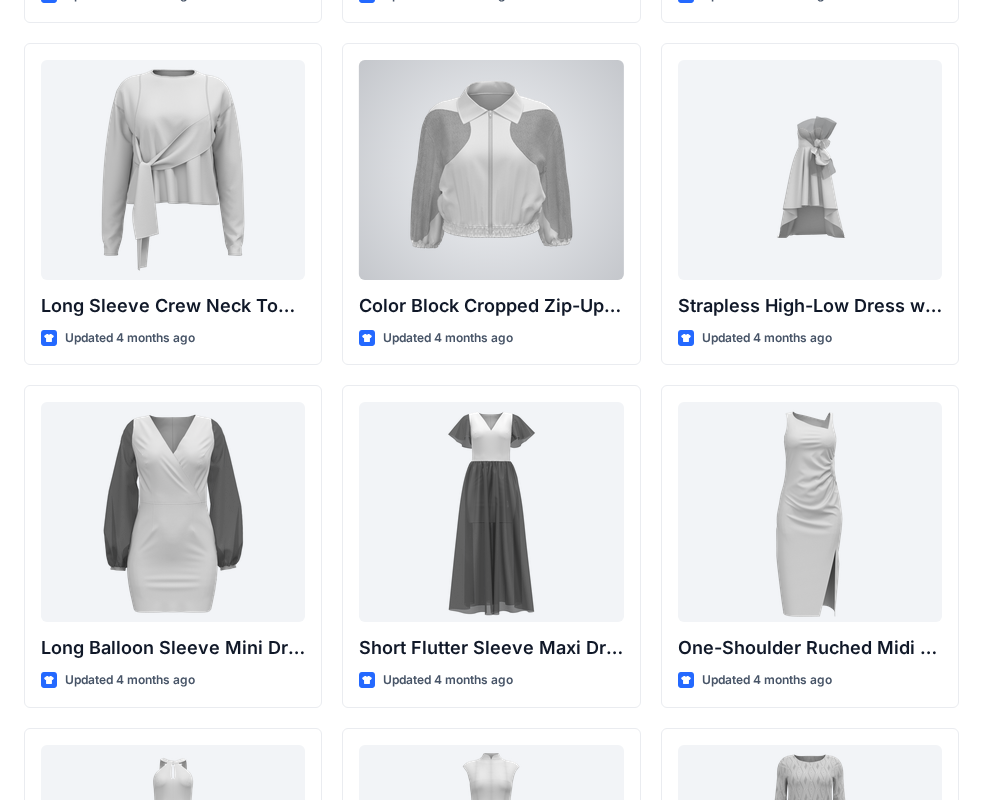 scroll, scrollTop: 0, scrollLeft: 0, axis: both 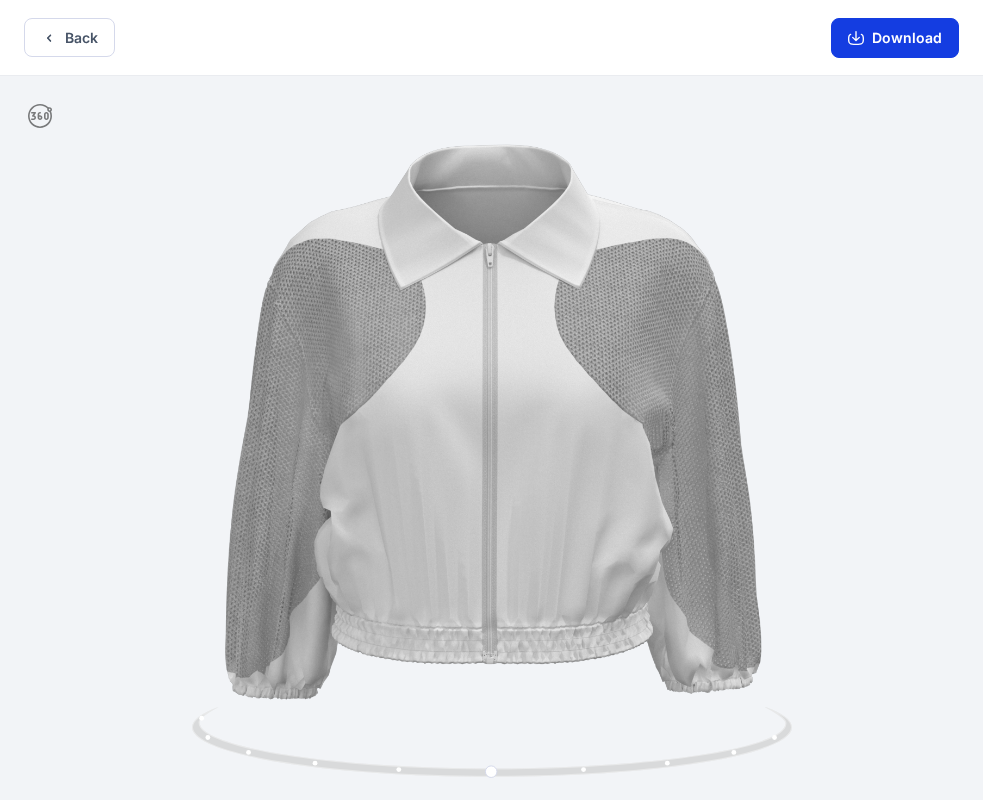 click on "Download" at bounding box center (895, 38) 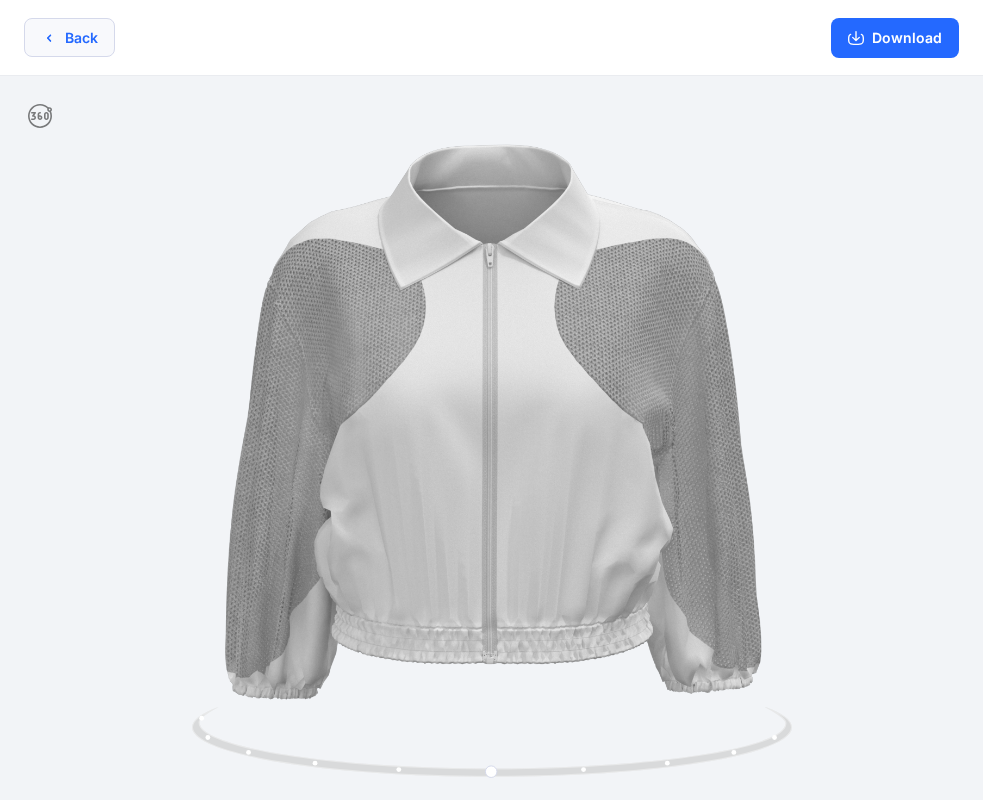 click on "Back" at bounding box center [69, 37] 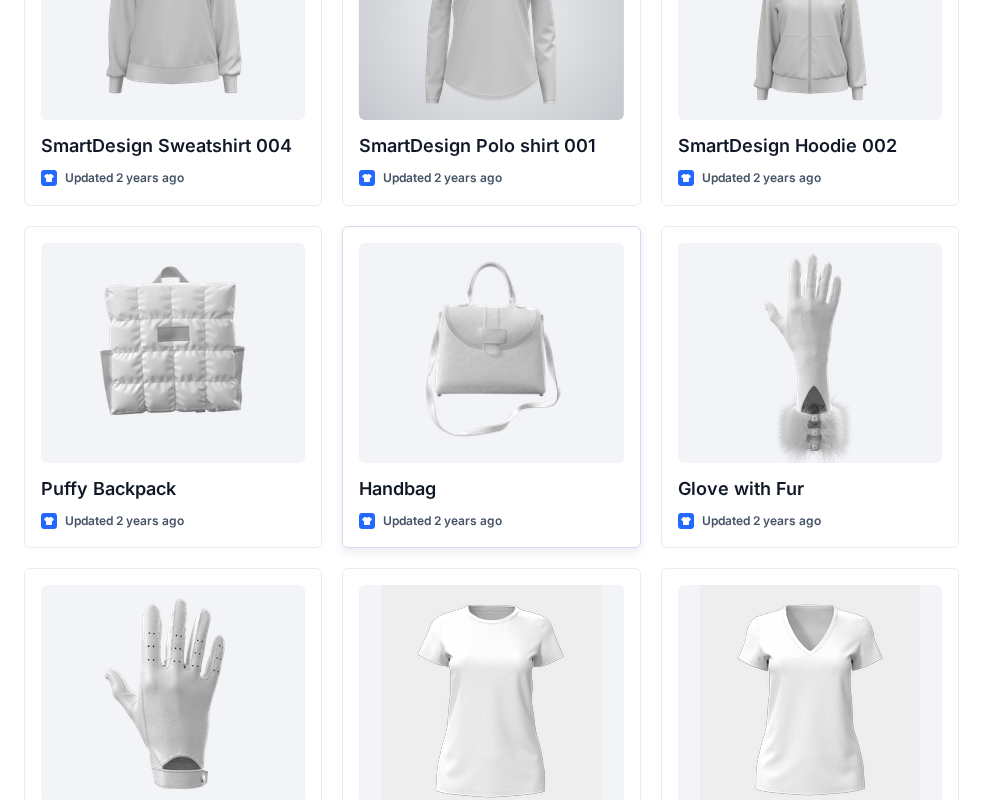 scroll, scrollTop: 15300, scrollLeft: 0, axis: vertical 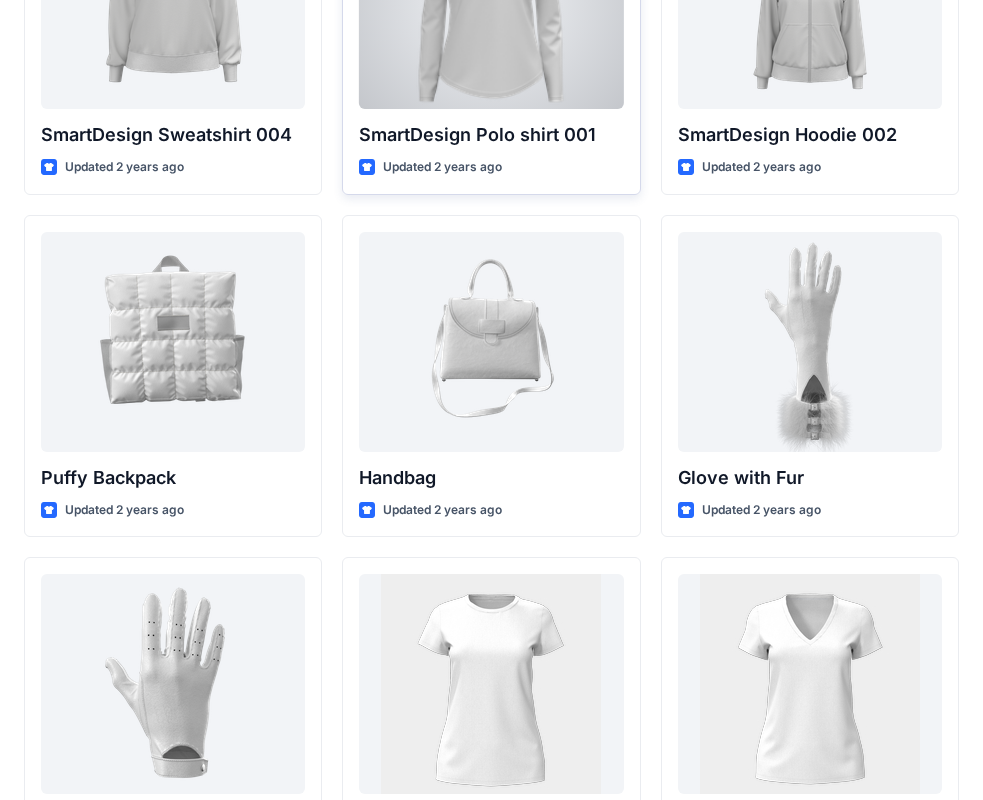 click on "Updated 2 years ago" at bounding box center (491, 167) 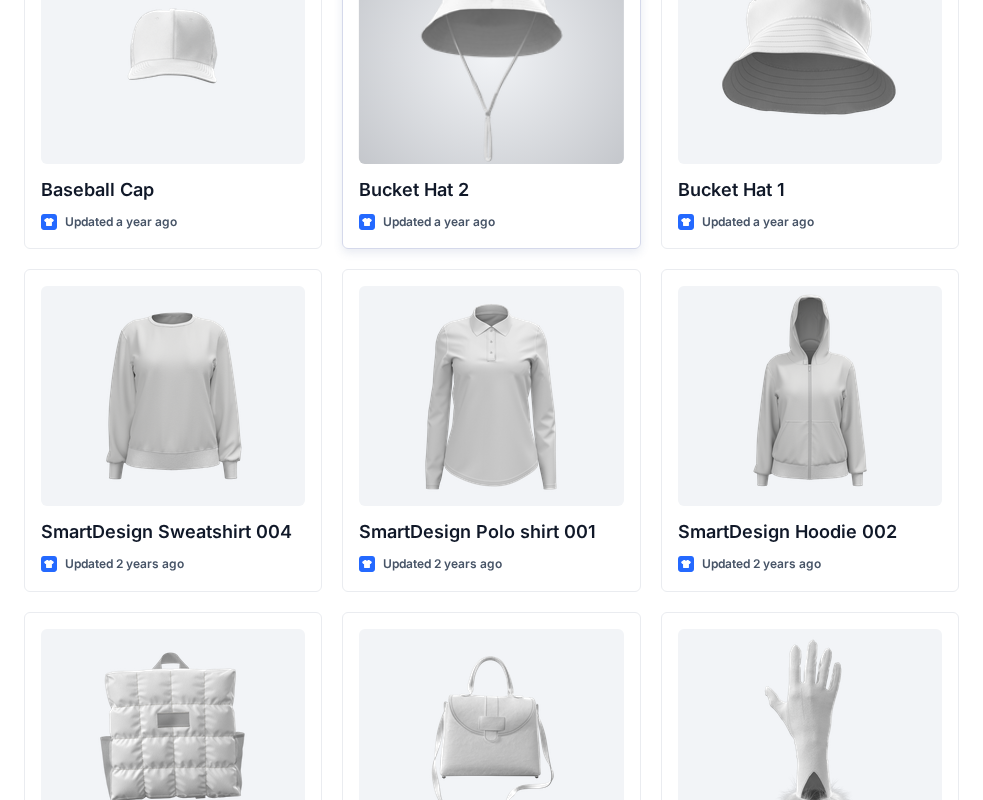scroll, scrollTop: 14900, scrollLeft: 0, axis: vertical 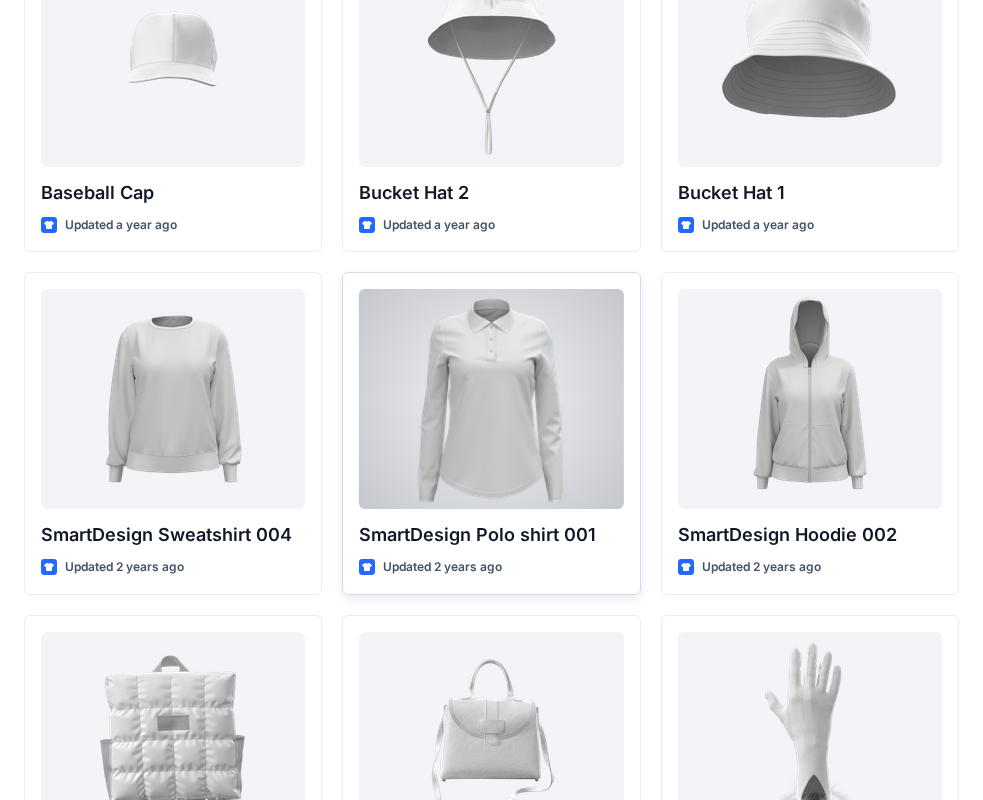 click at bounding box center (491, 399) 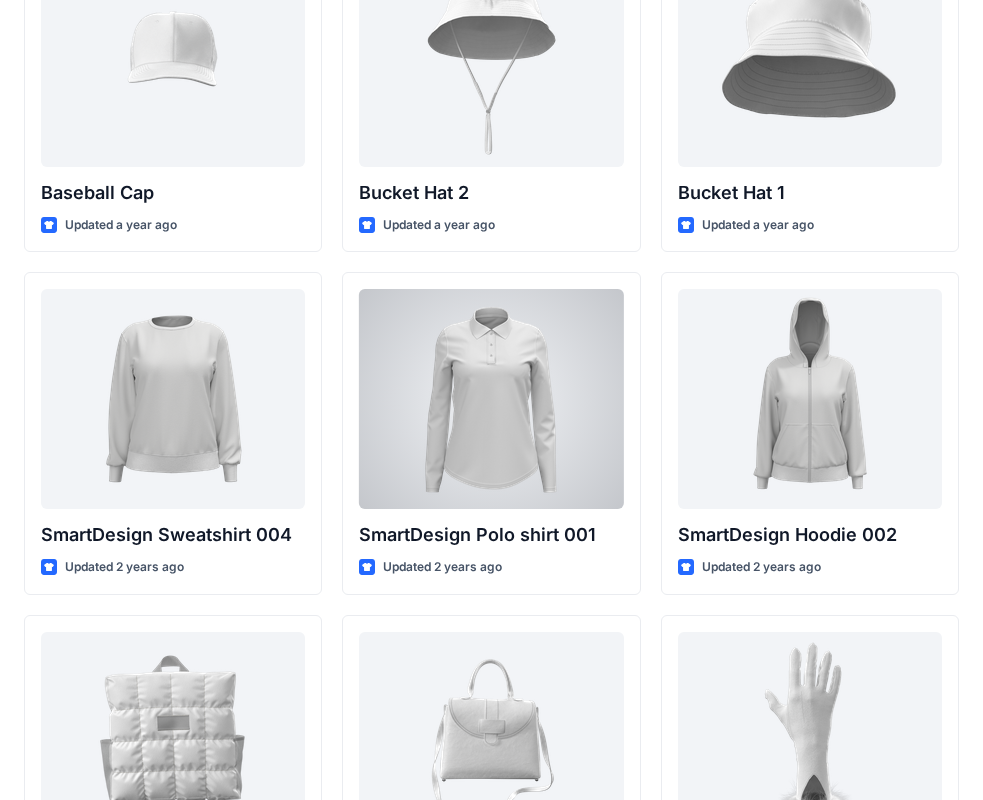 scroll, scrollTop: 0, scrollLeft: 0, axis: both 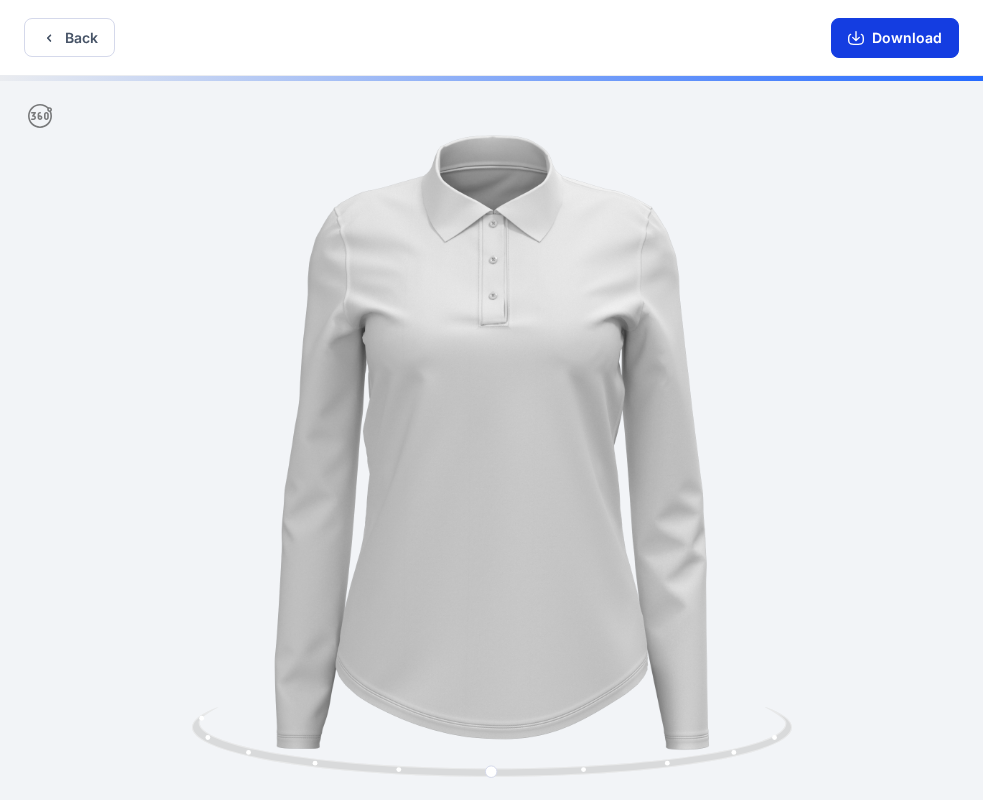 click on "Download" at bounding box center (895, 38) 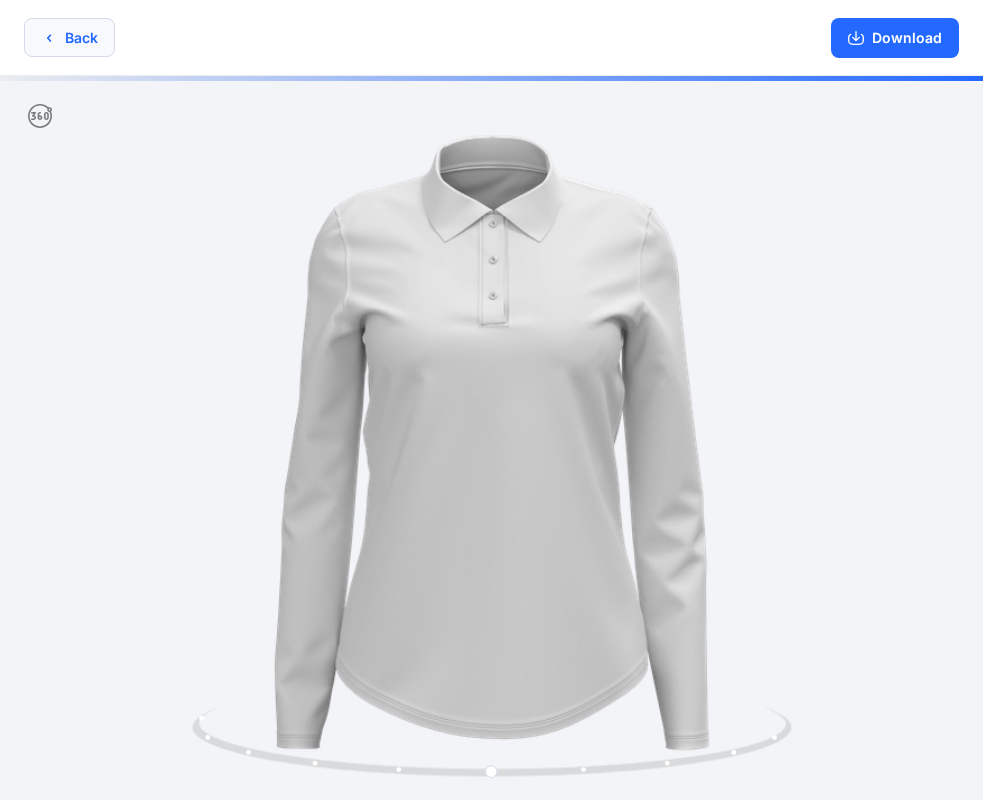 click on "Back" at bounding box center [69, 37] 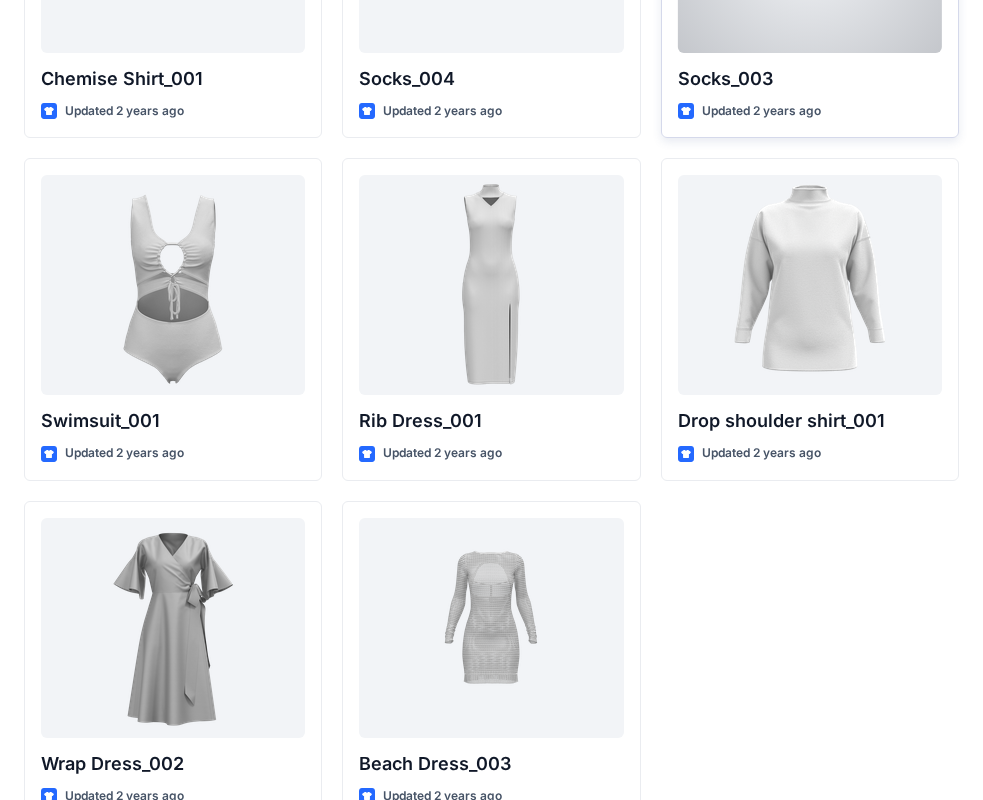 scroll, scrollTop: 24652, scrollLeft: 0, axis: vertical 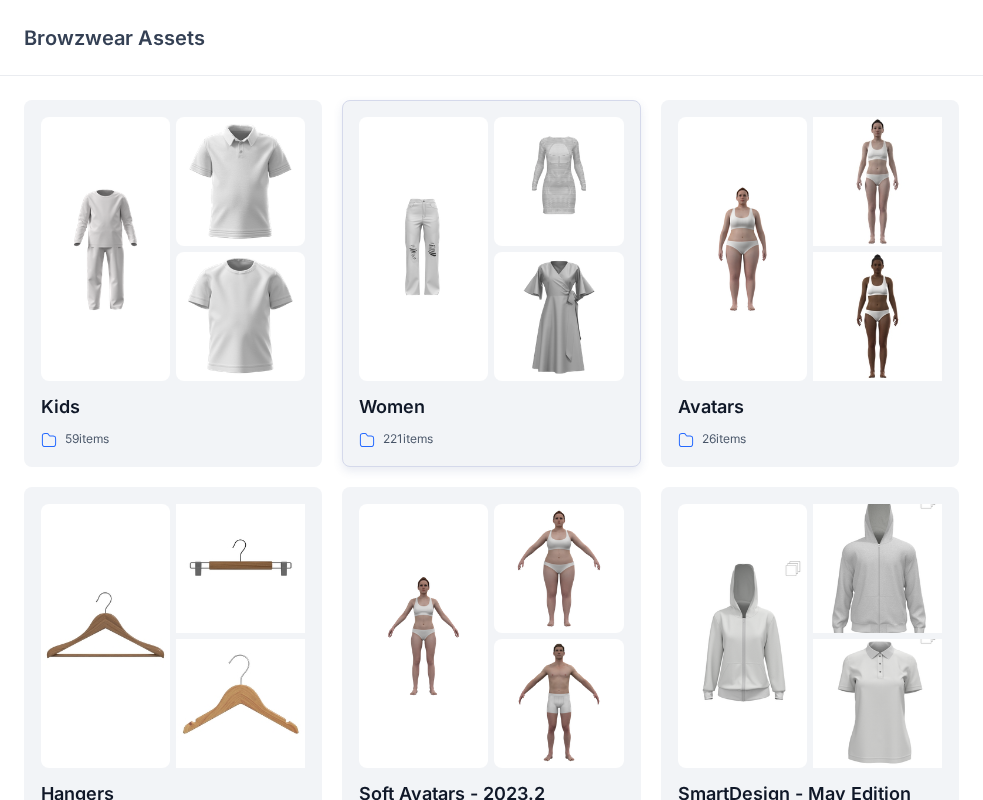 click at bounding box center (423, 249) 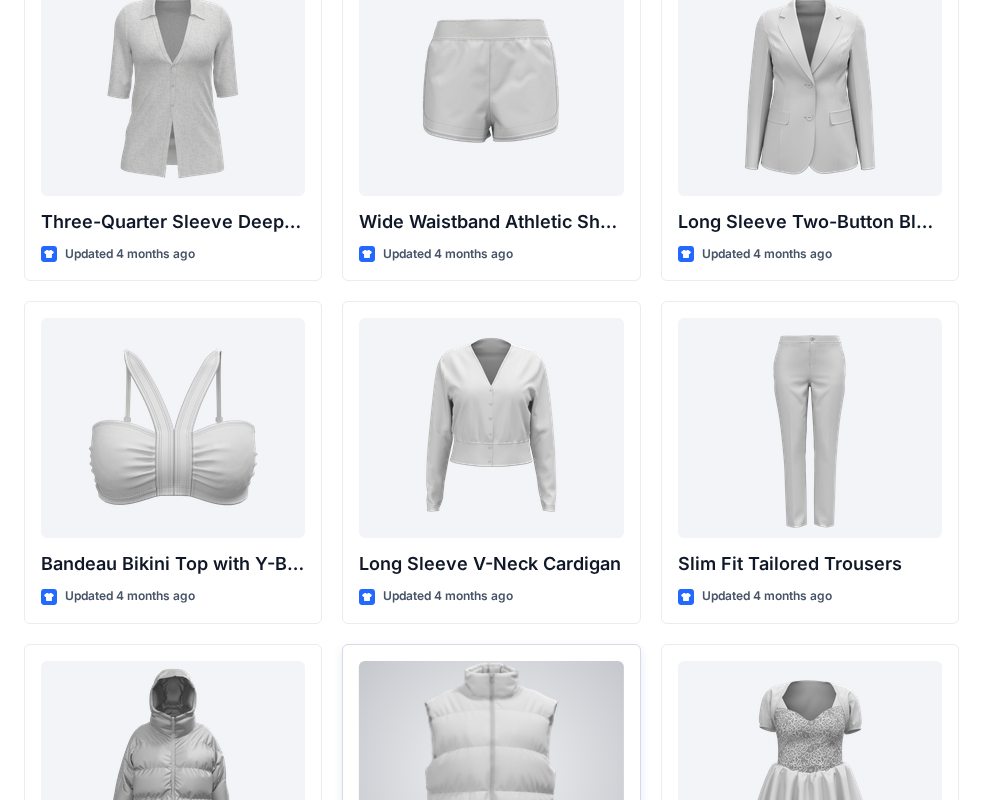 scroll, scrollTop: 1946, scrollLeft: 0, axis: vertical 